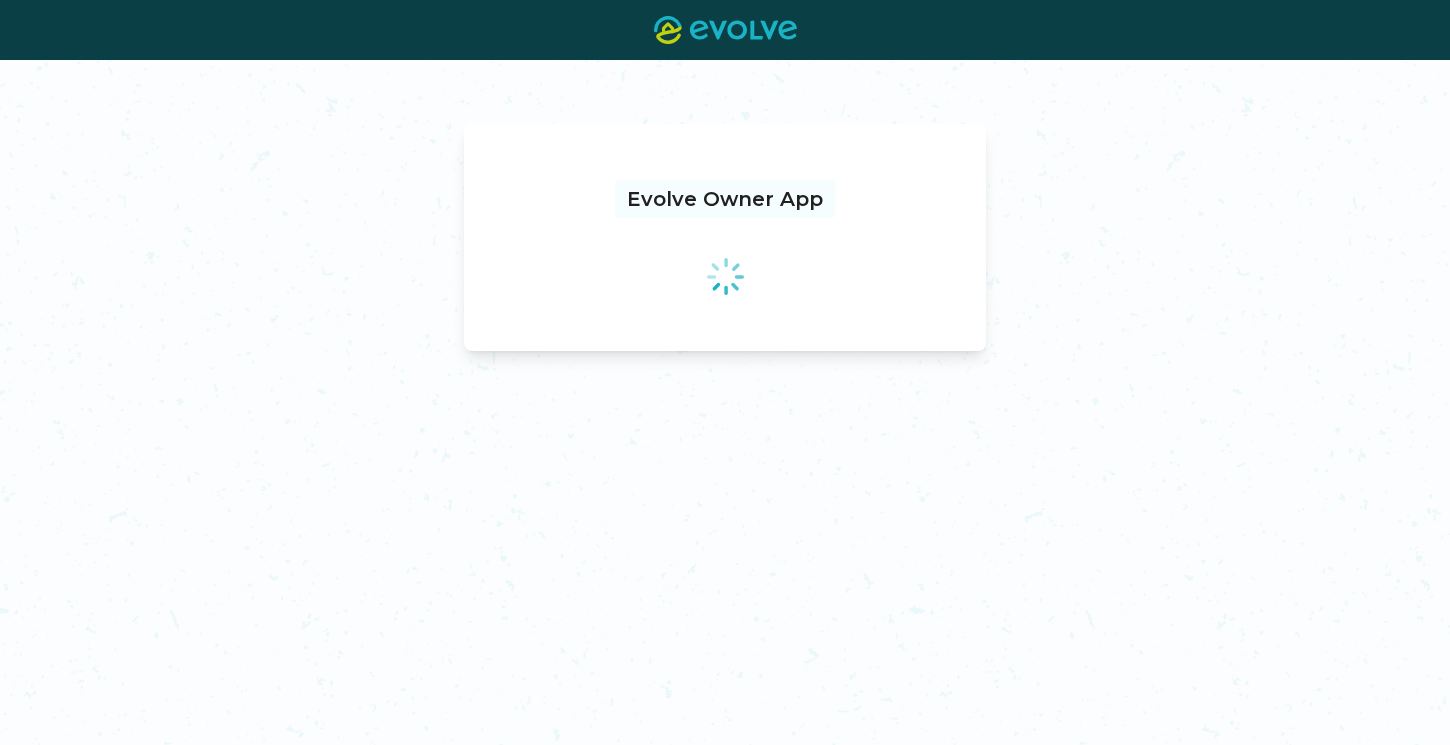 scroll, scrollTop: 0, scrollLeft: 0, axis: both 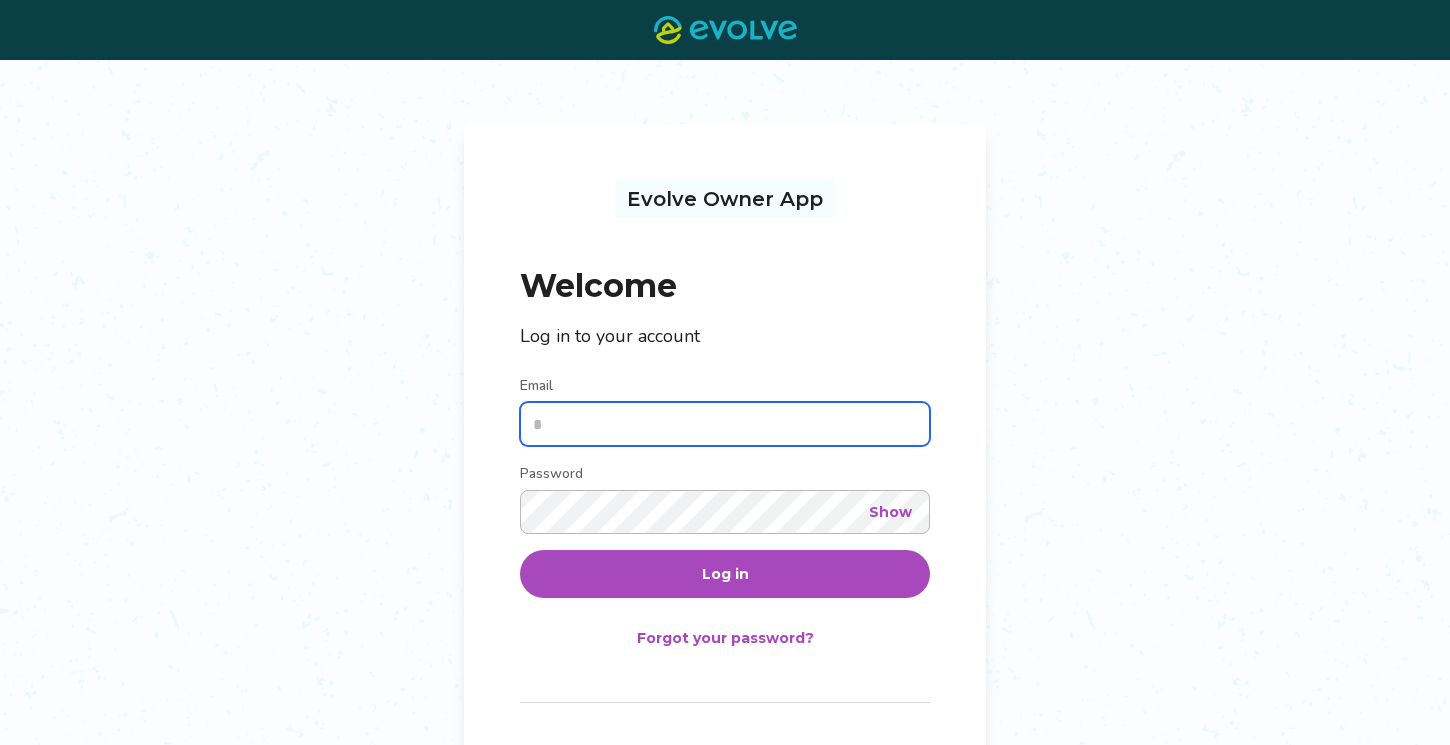 type on "**********" 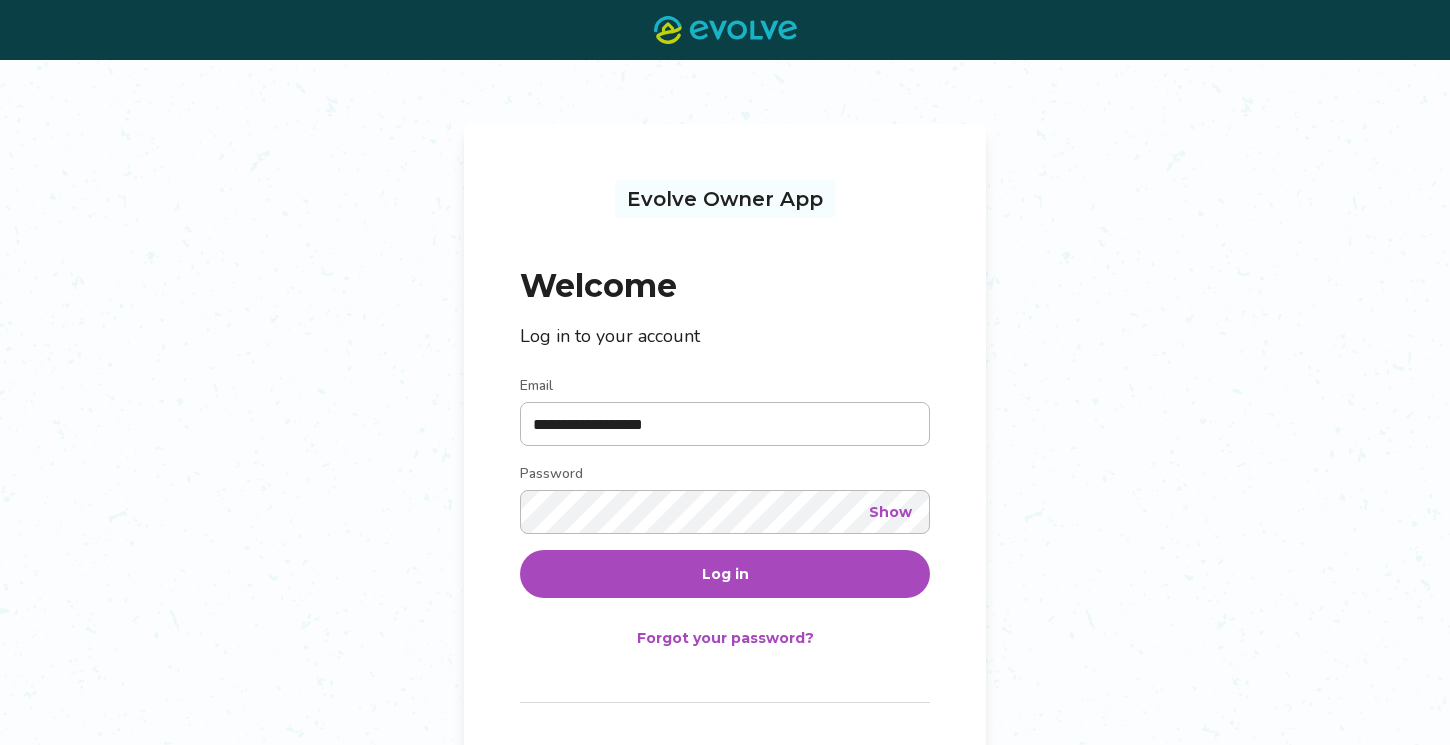 click on "Log in" at bounding box center (725, 574) 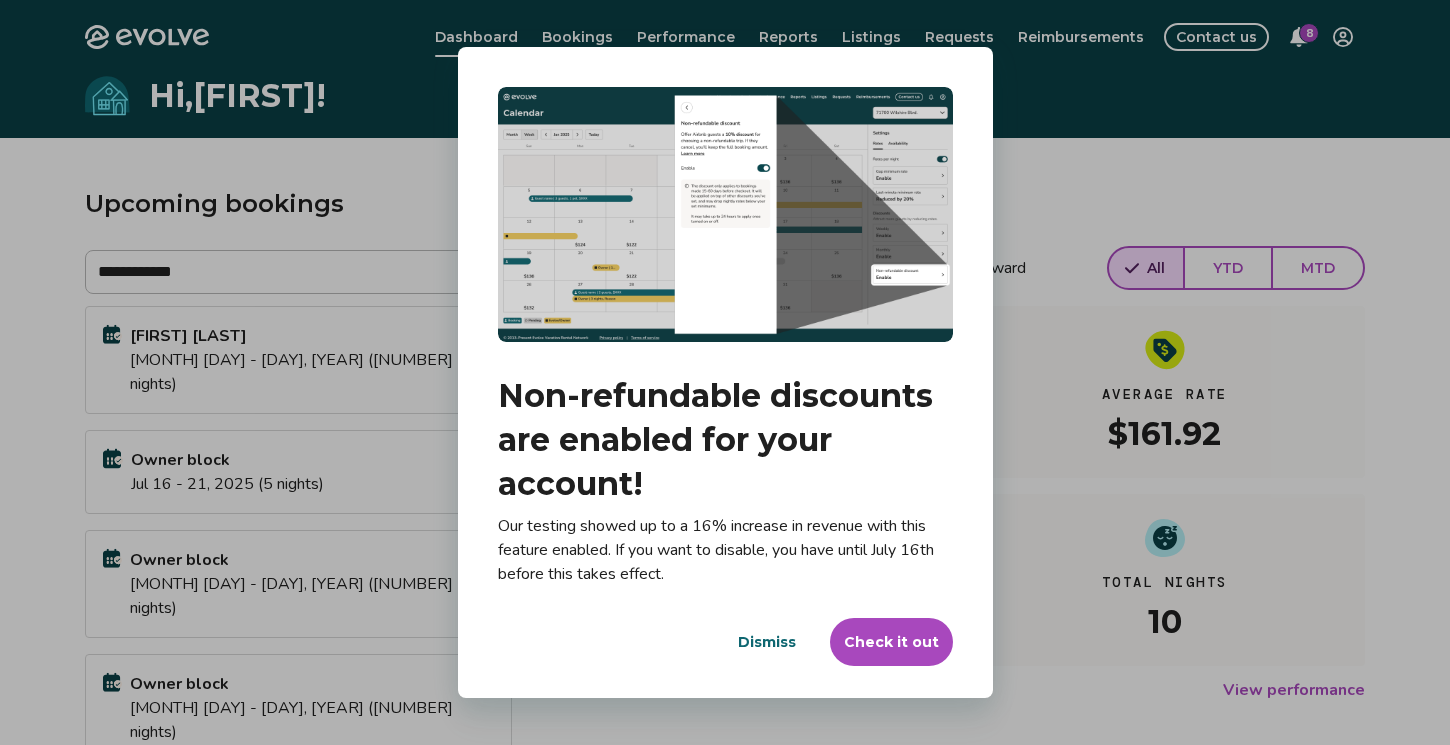 click on "Dismiss" at bounding box center [767, 642] 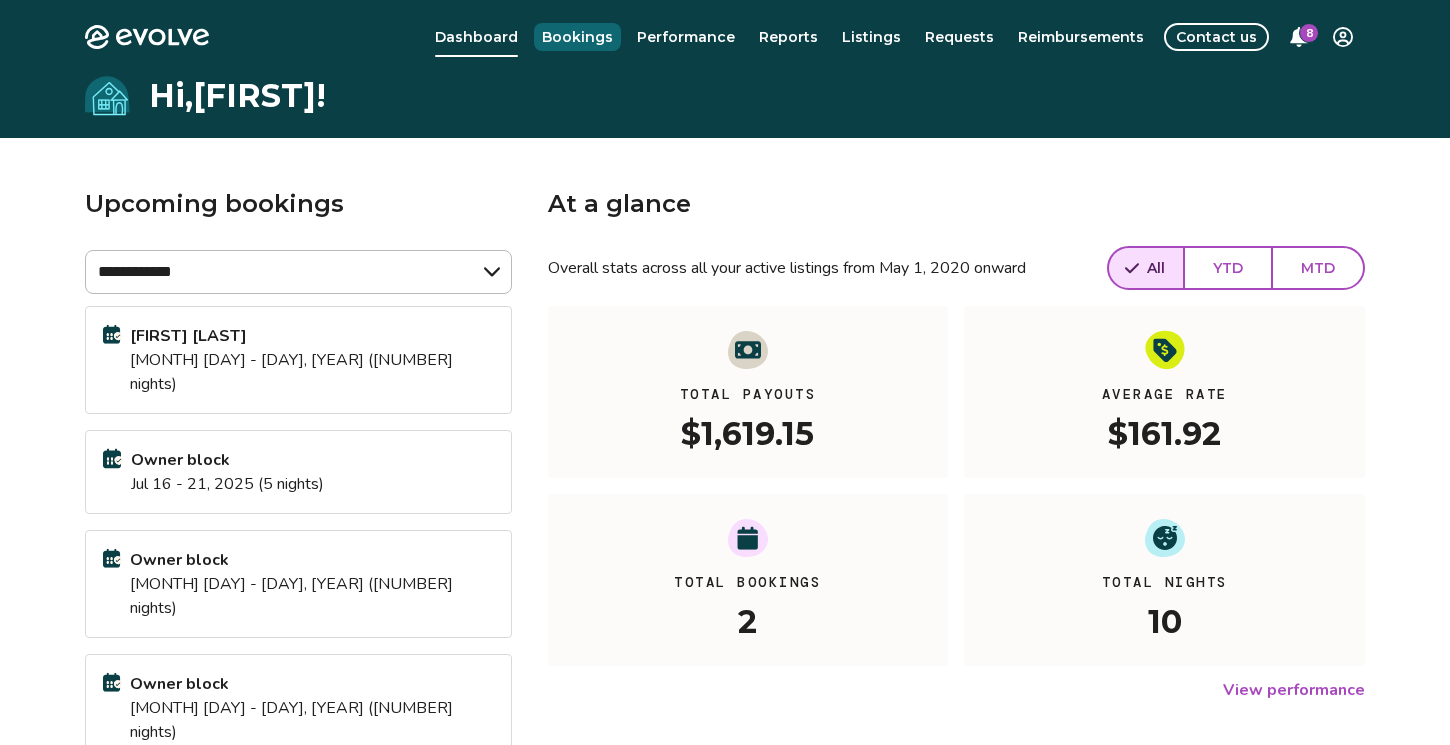 click on "Bookings" at bounding box center (577, 37) 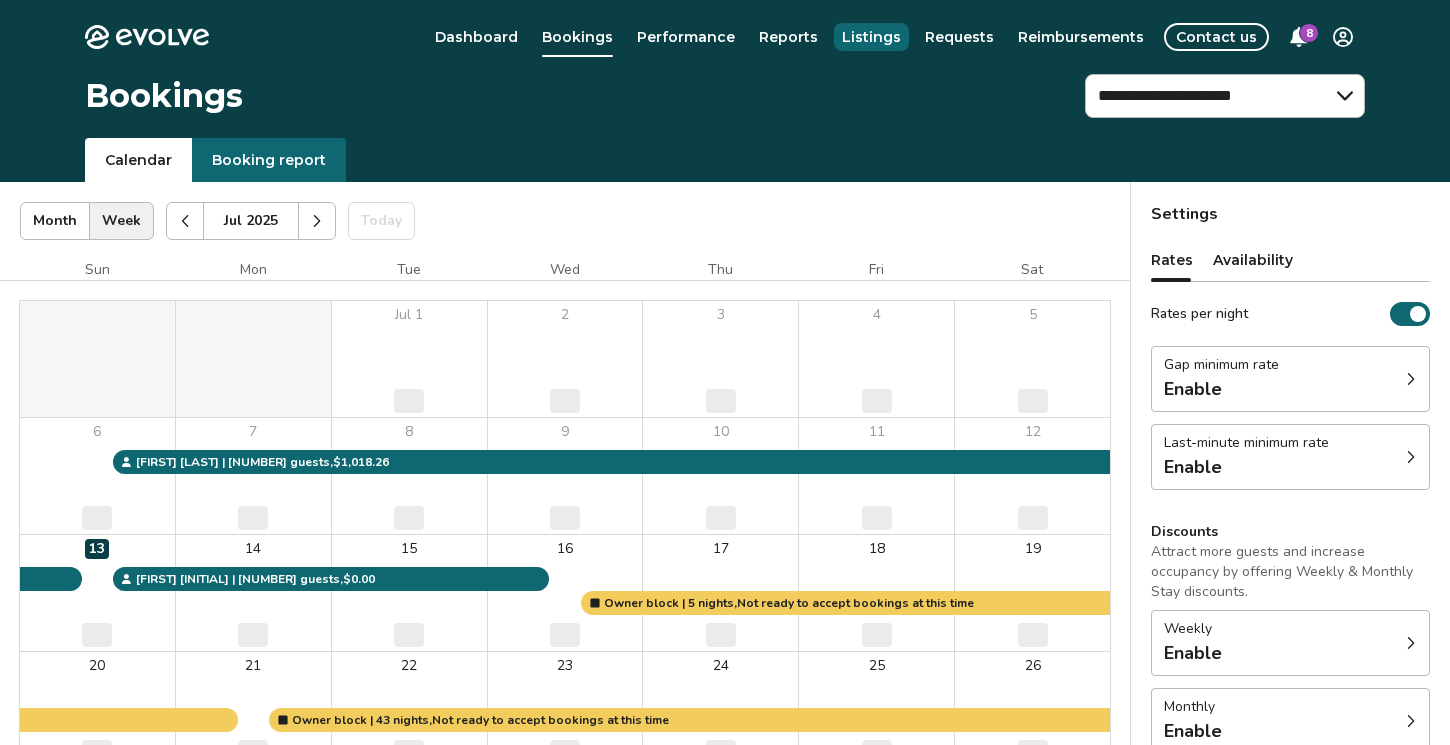 click on "Listings" at bounding box center (871, 37) 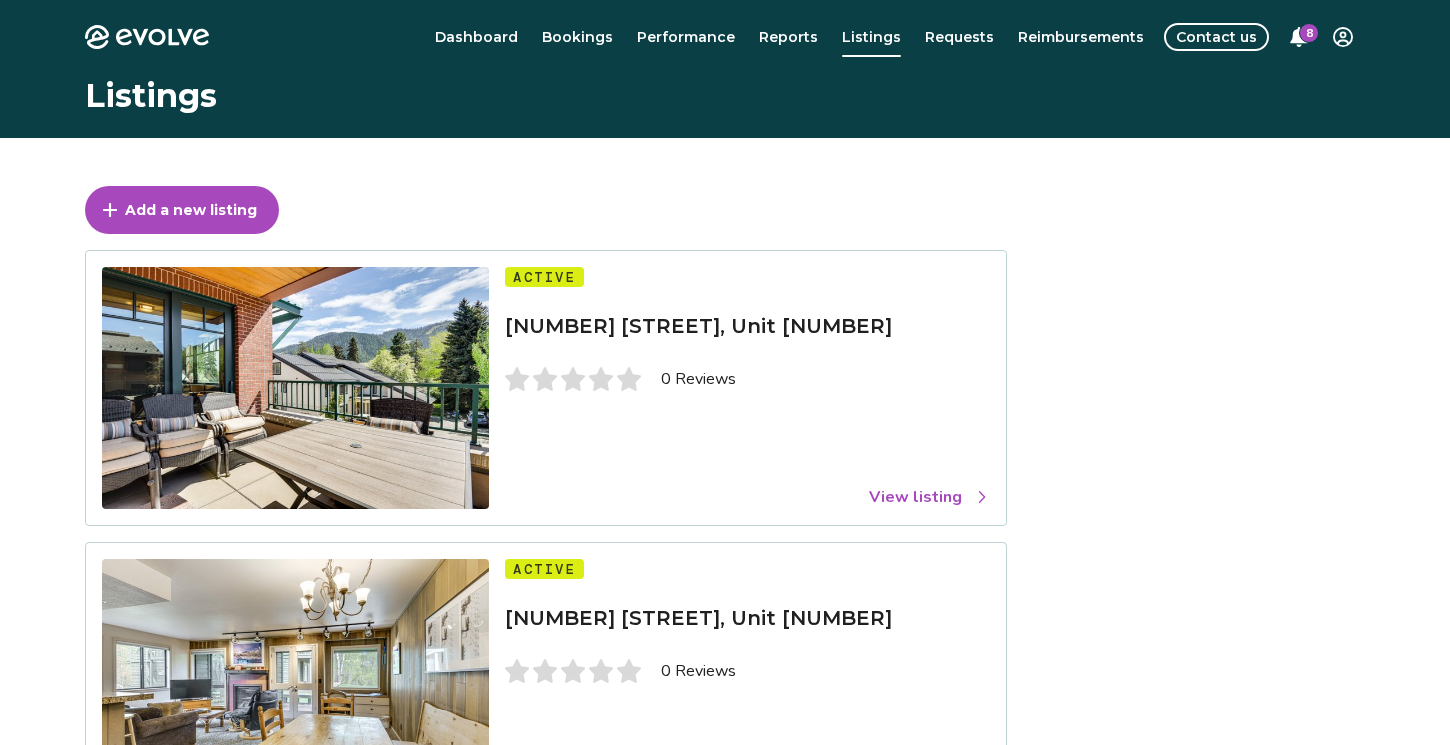 click on "View listing" at bounding box center [929, 497] 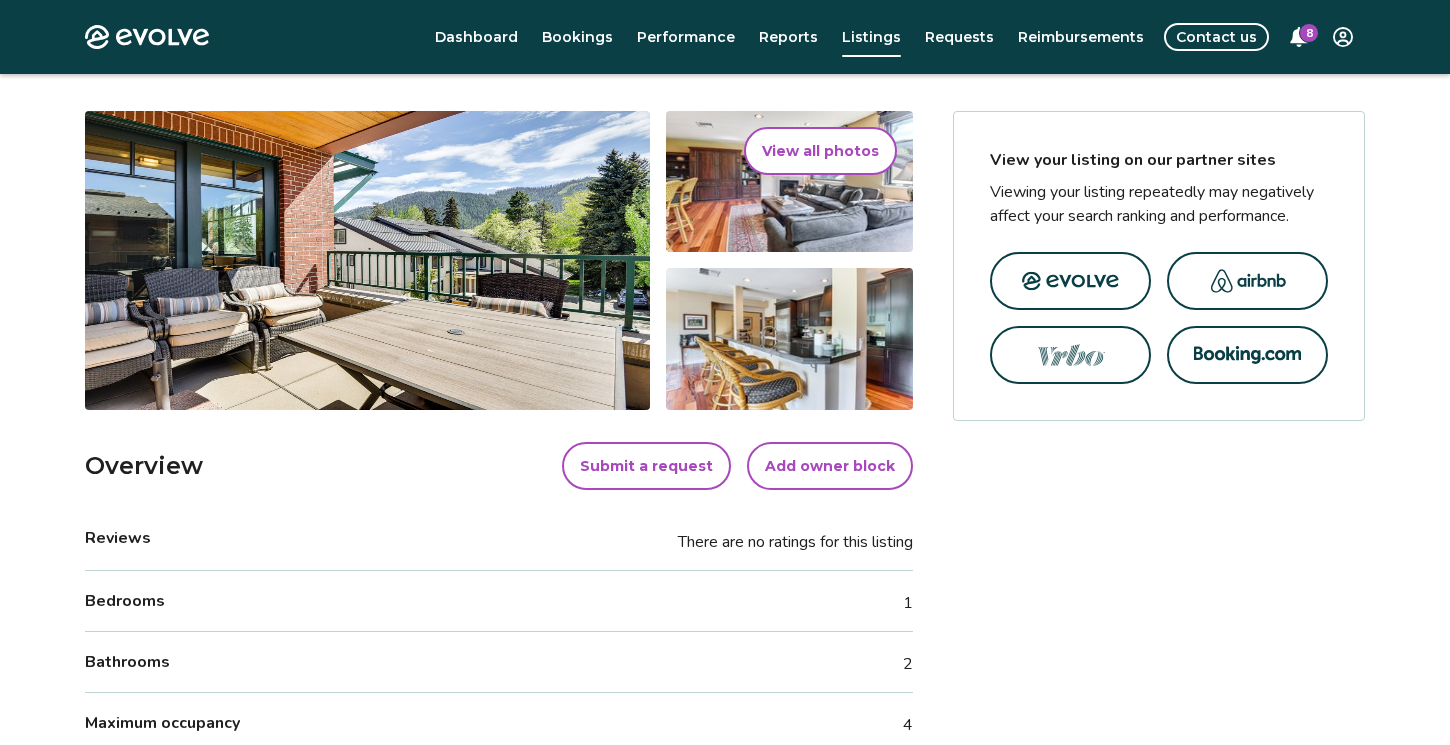 scroll, scrollTop: 326, scrollLeft: 0, axis: vertical 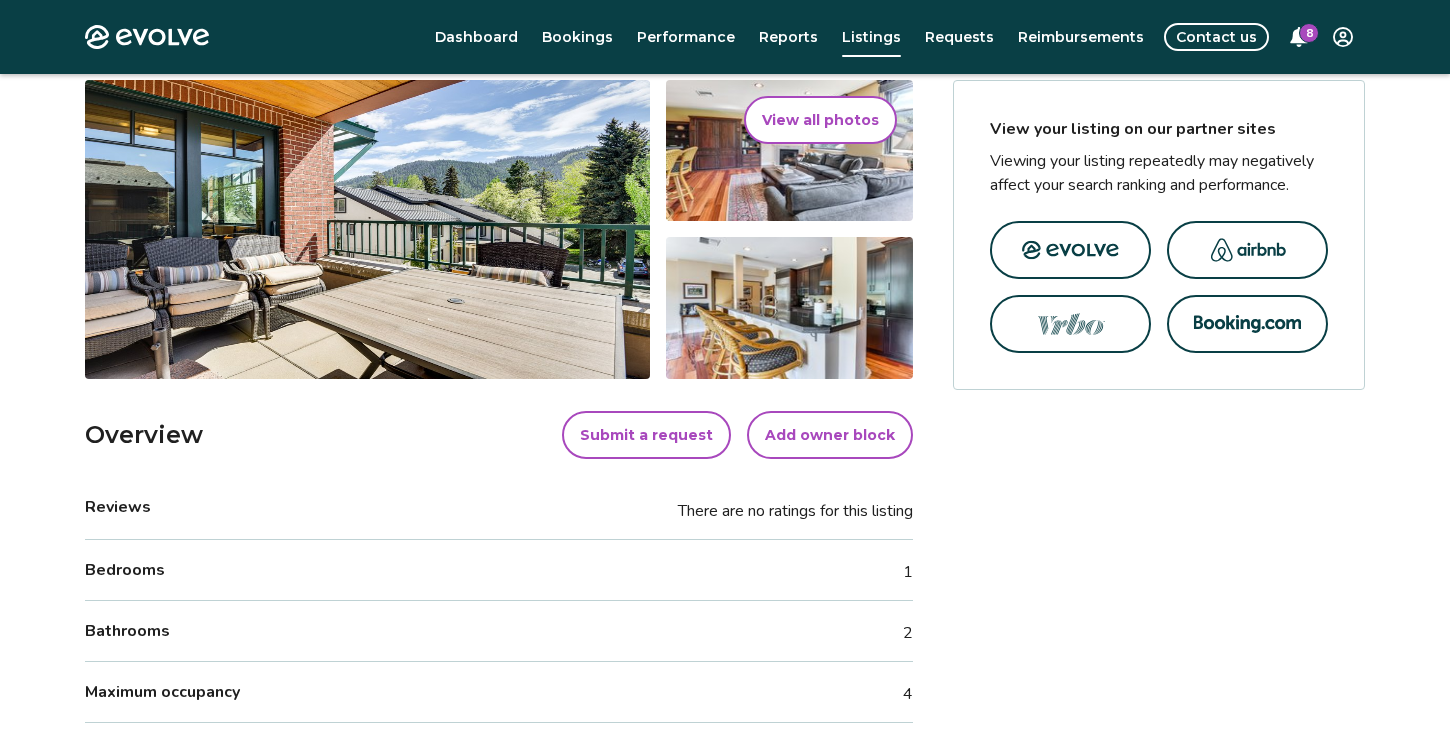 click on "Add owner block" at bounding box center (830, 435) 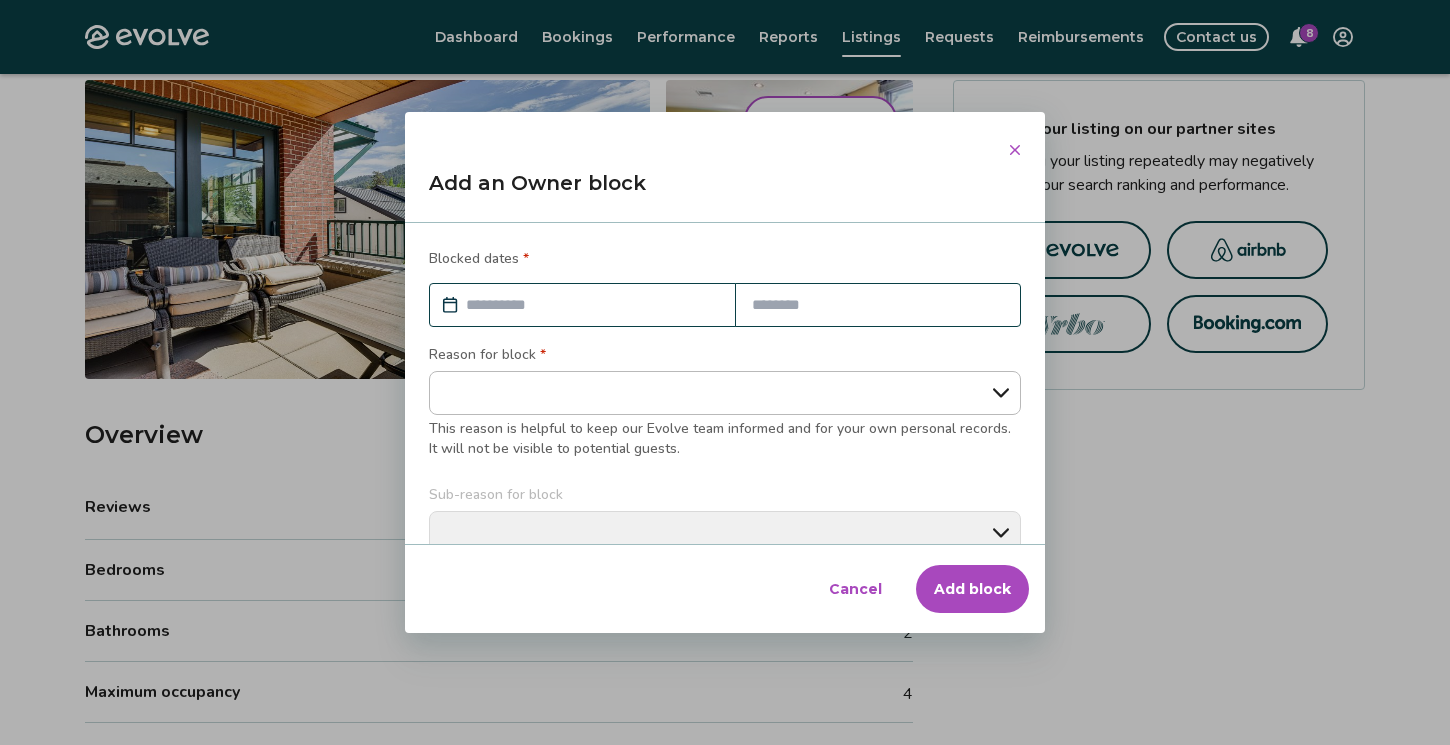 click 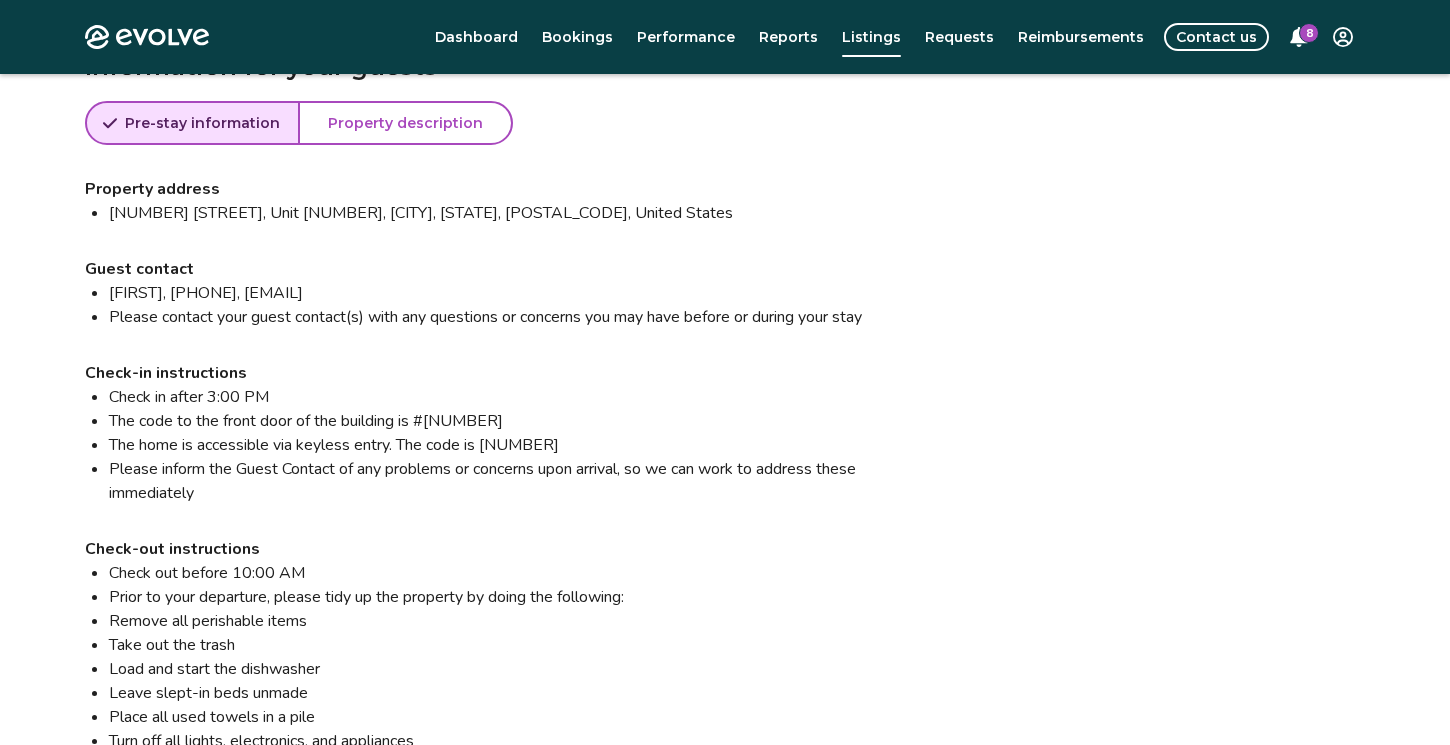 scroll, scrollTop: 0, scrollLeft: 0, axis: both 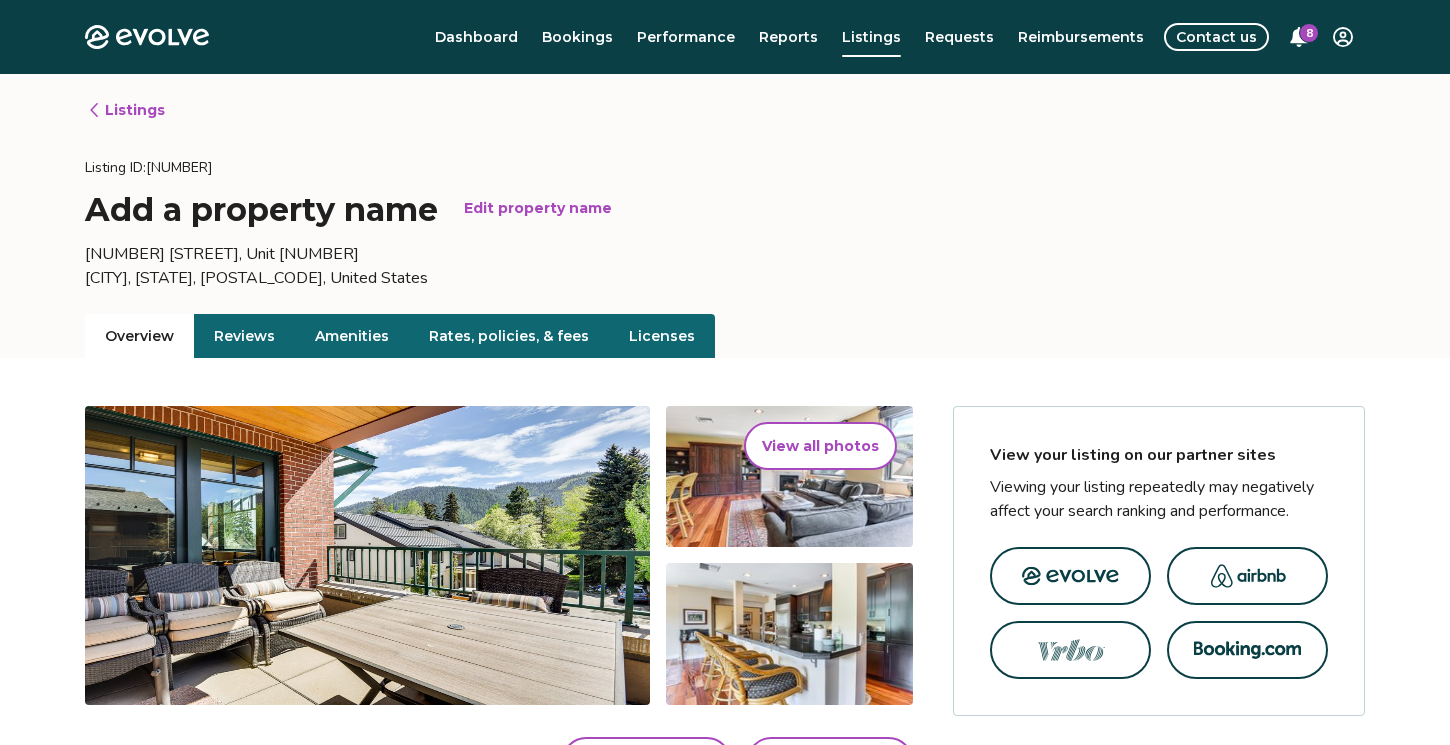 click on "Edit property name" at bounding box center [538, 208] 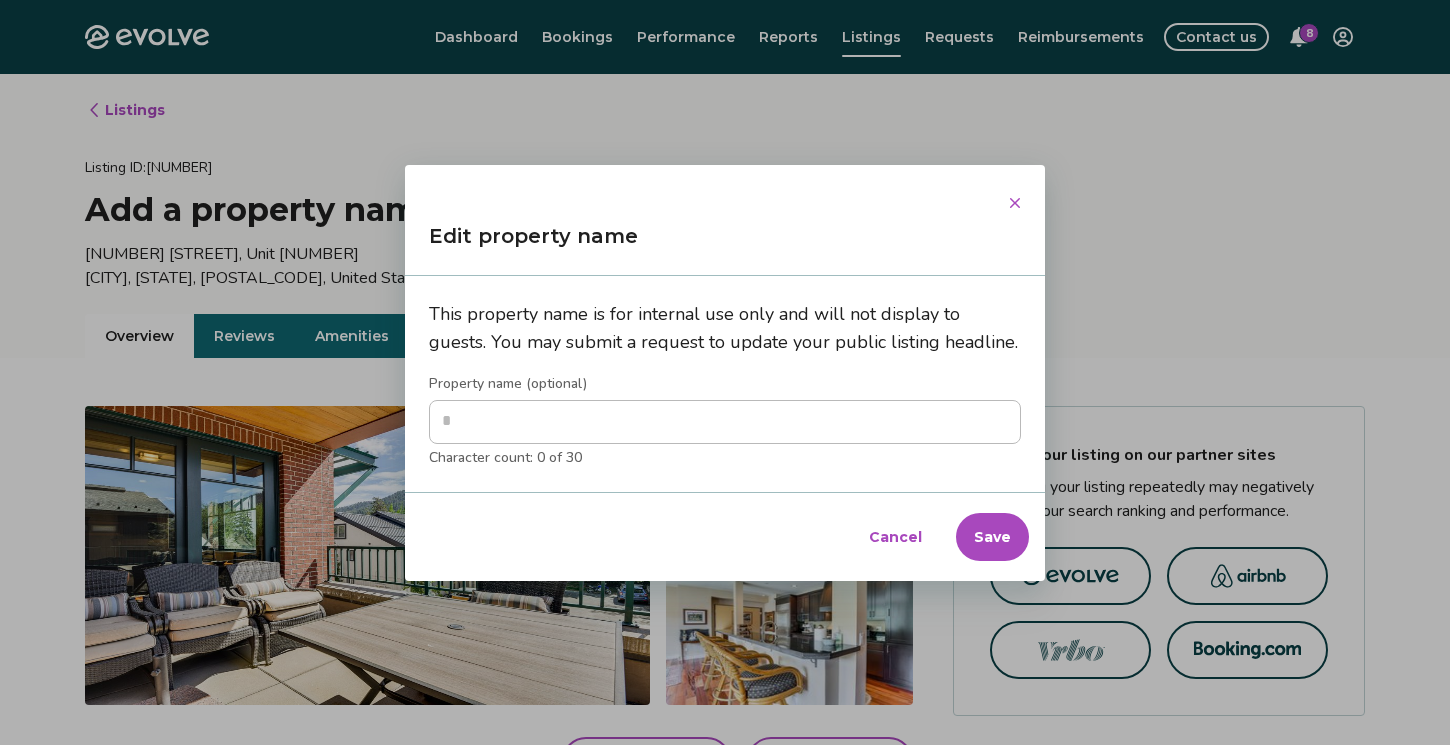 type on "*" 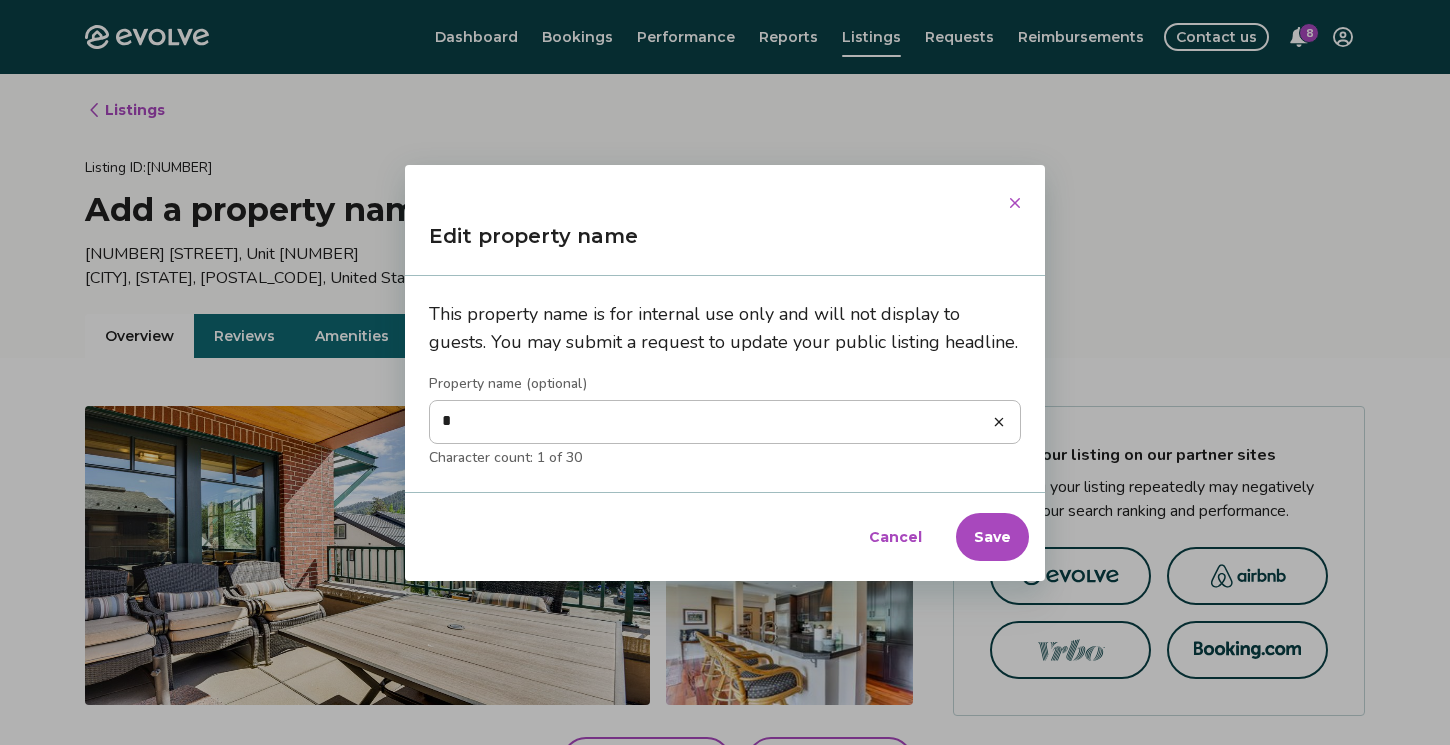 type on "*" 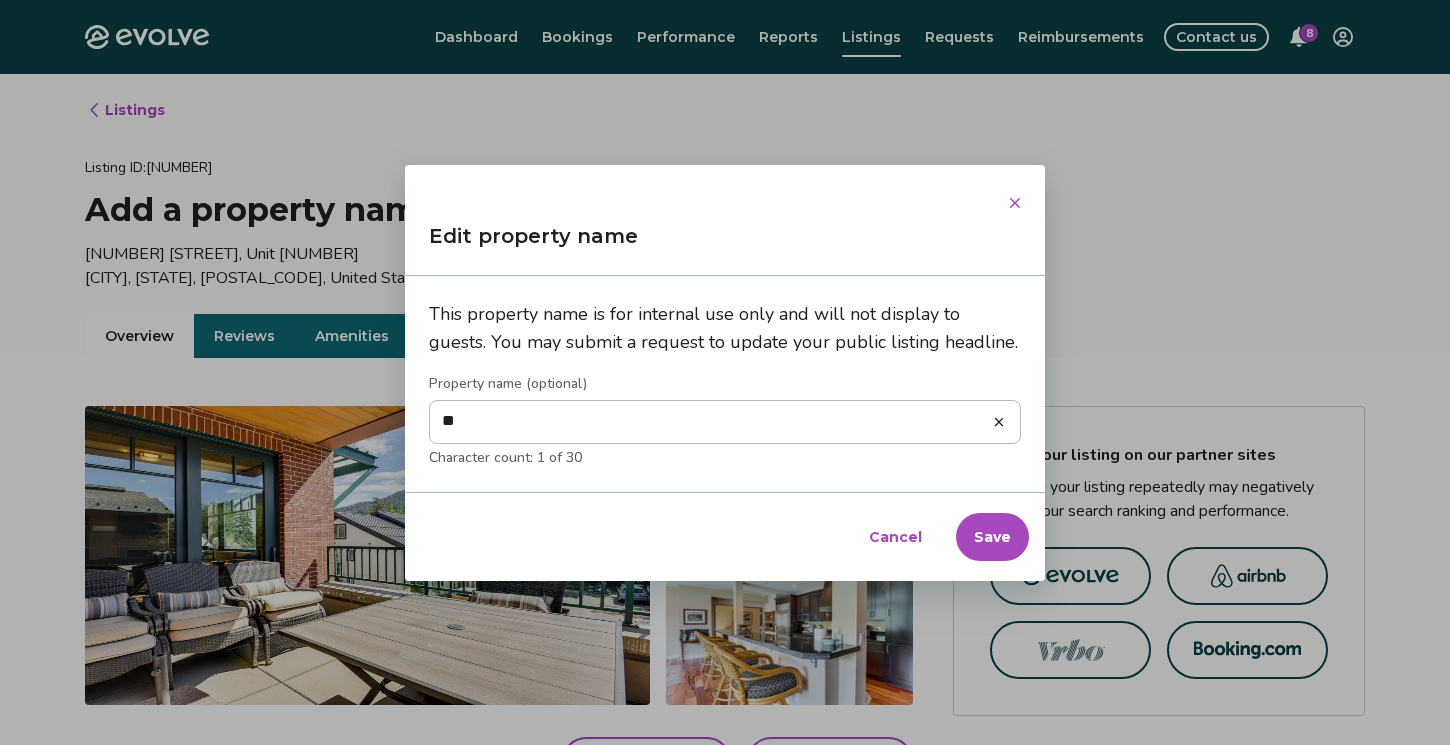 type on "*" 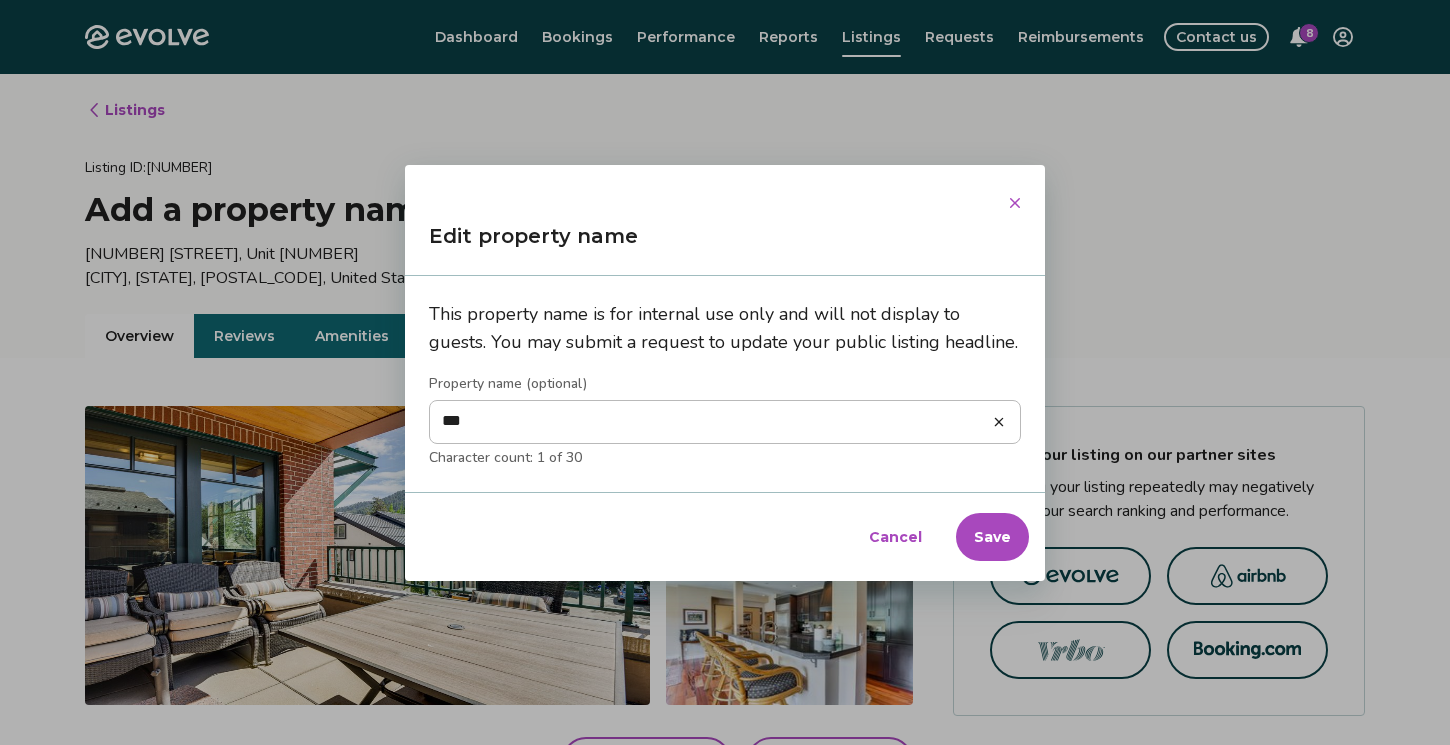 type on "*" 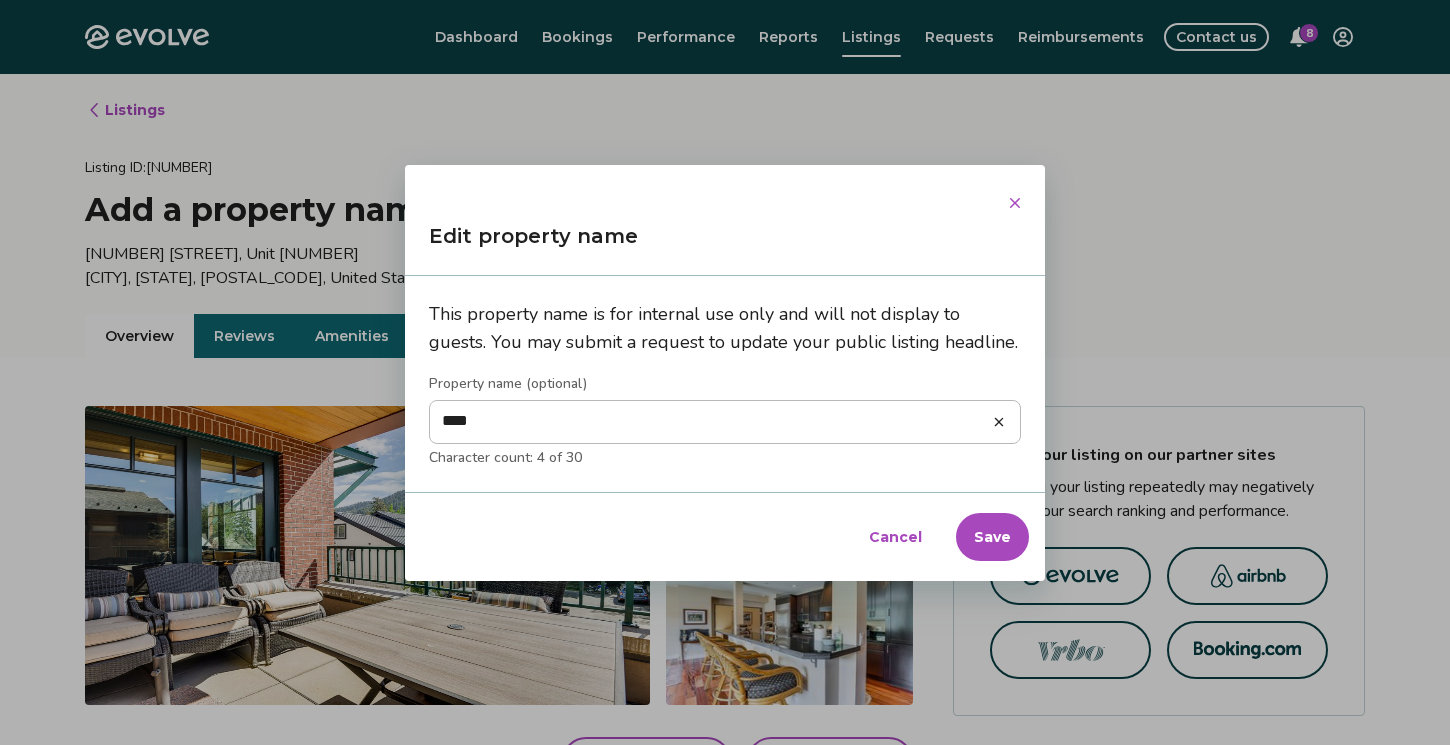 type on "*" 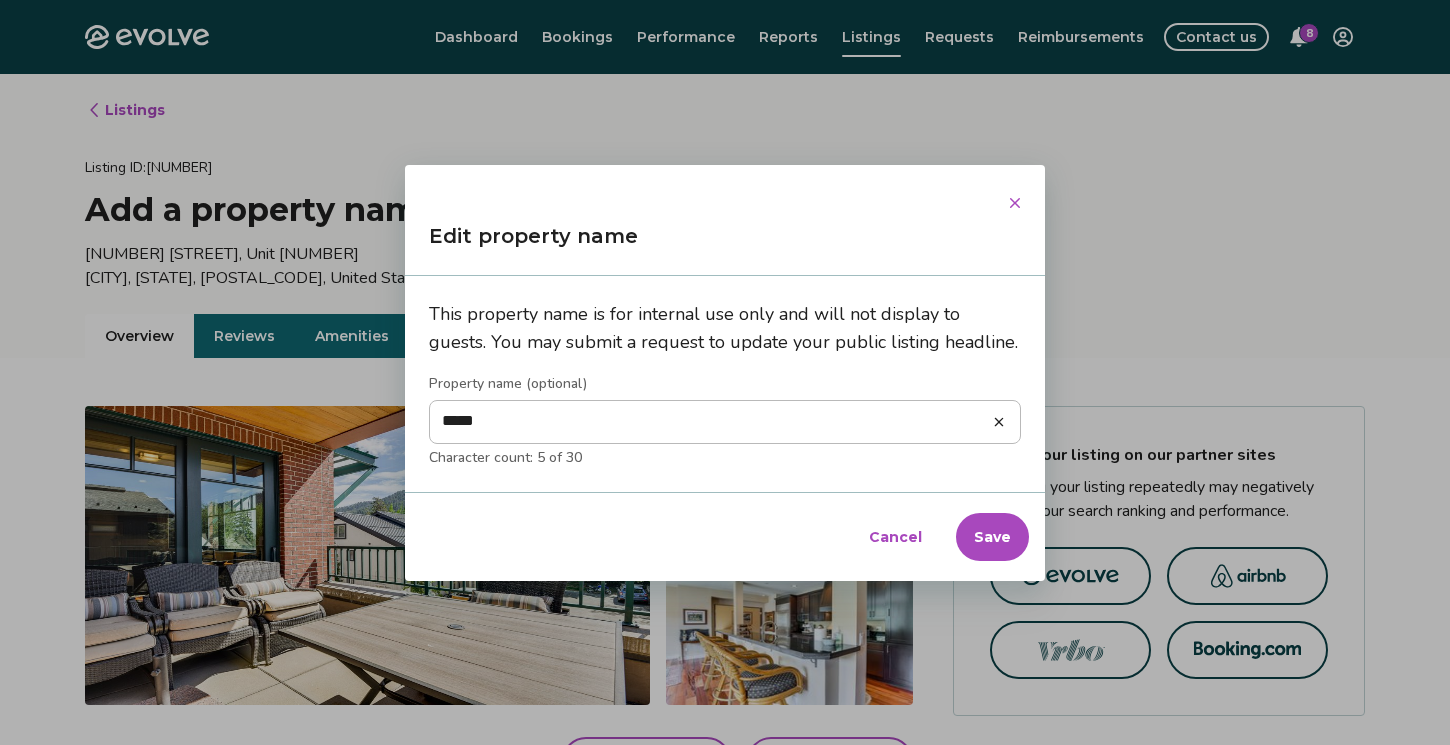 type on "*" 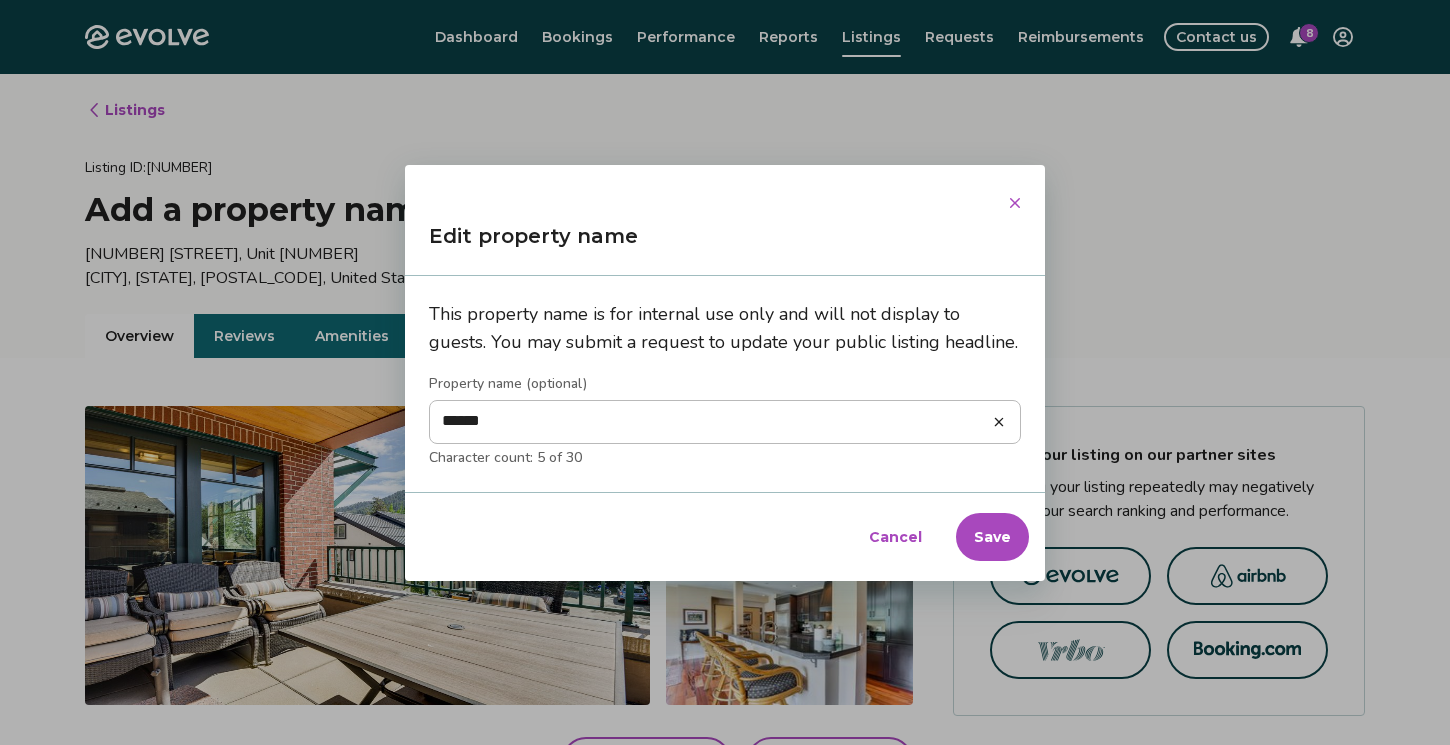 type on "*" 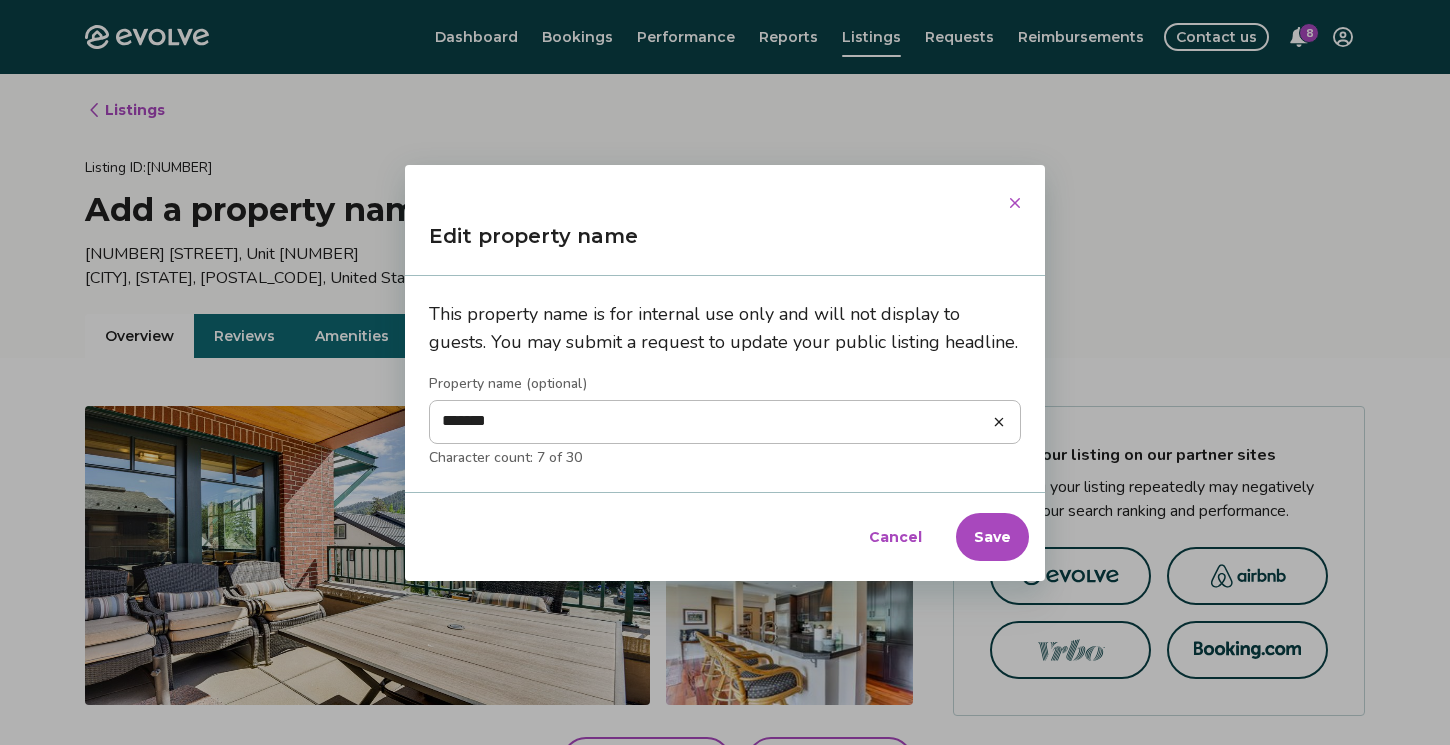 type on "*" 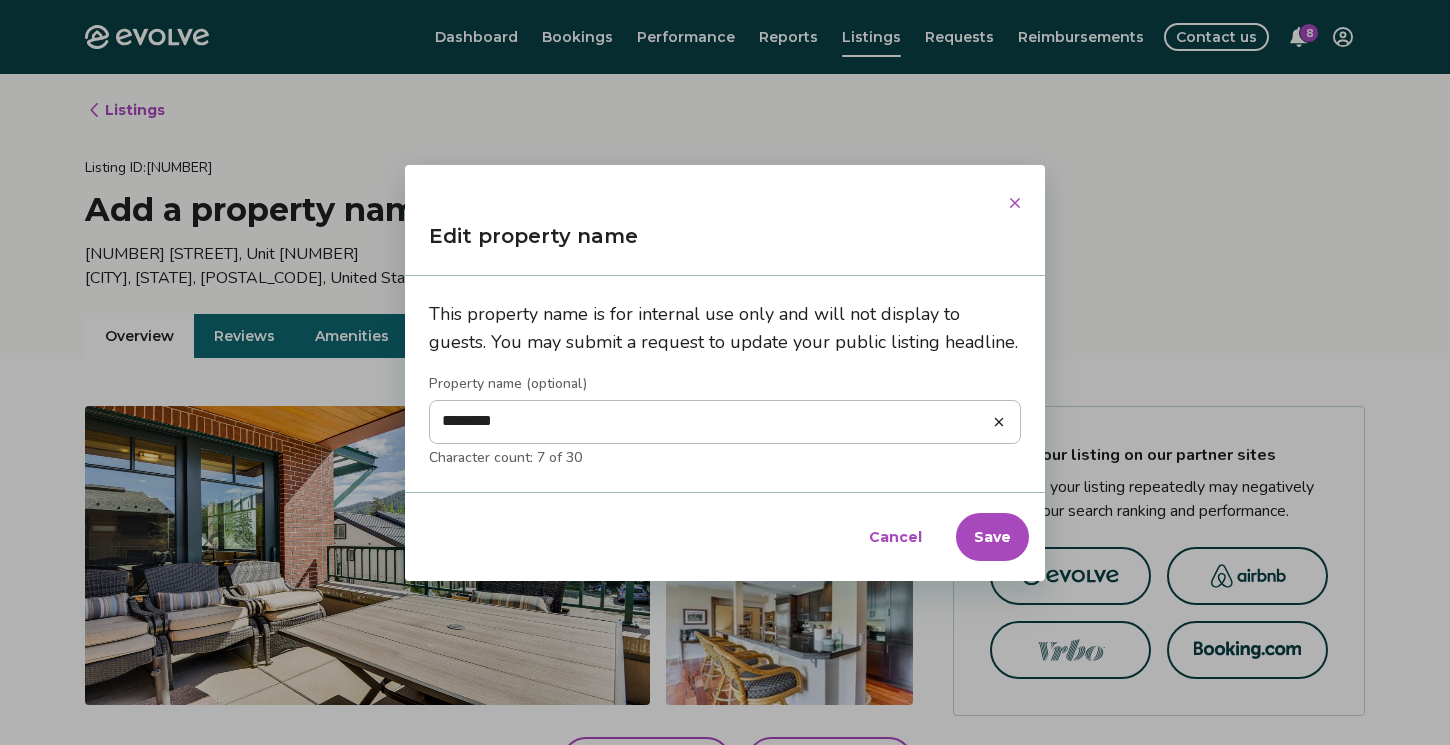 type on "*" 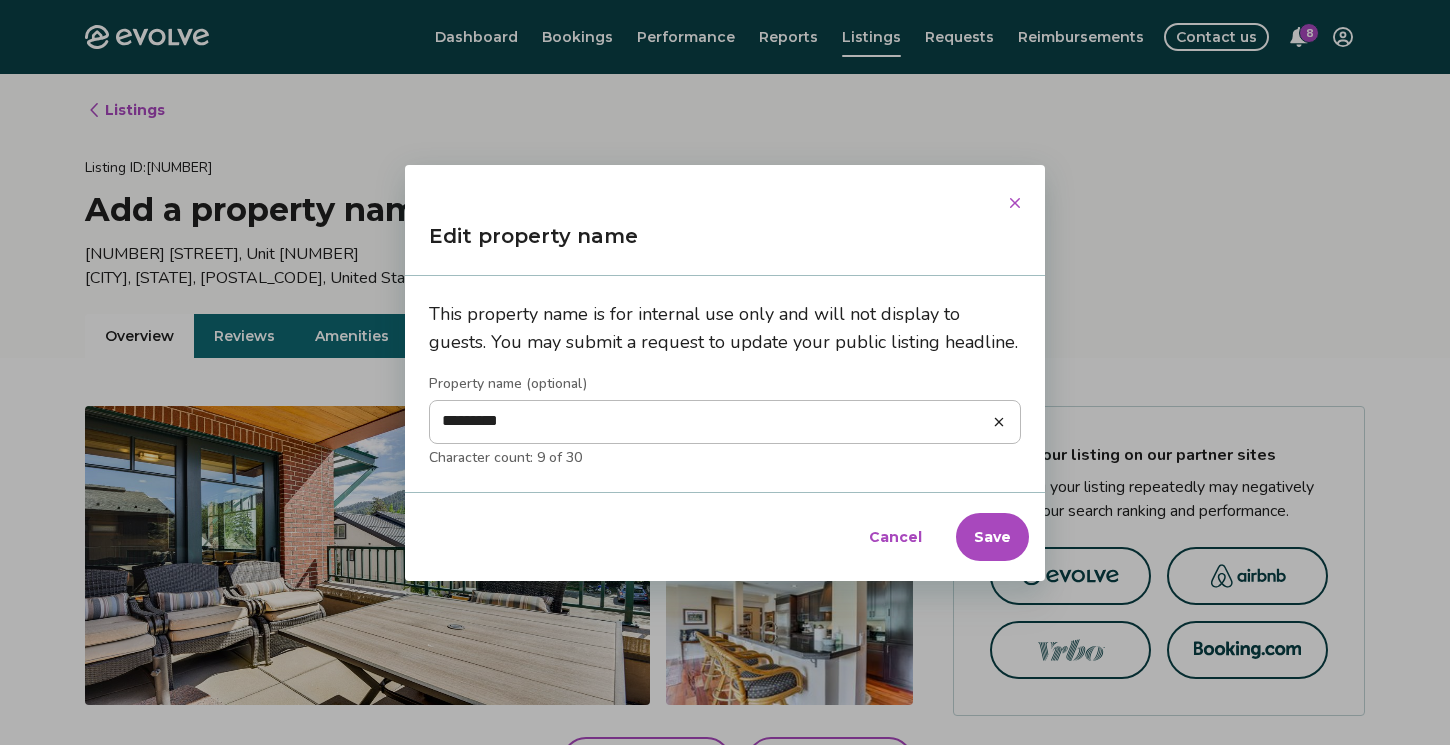 type on "*********" 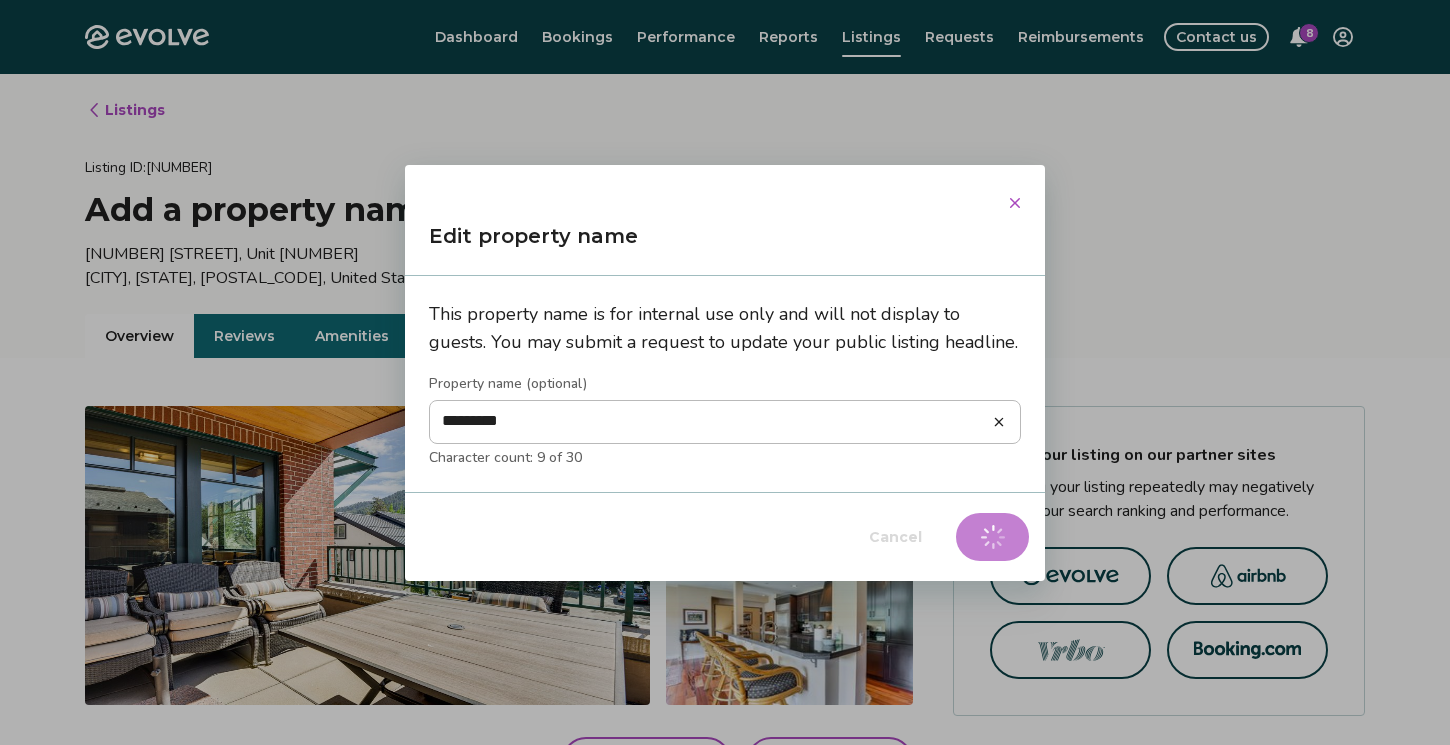 type on "*" 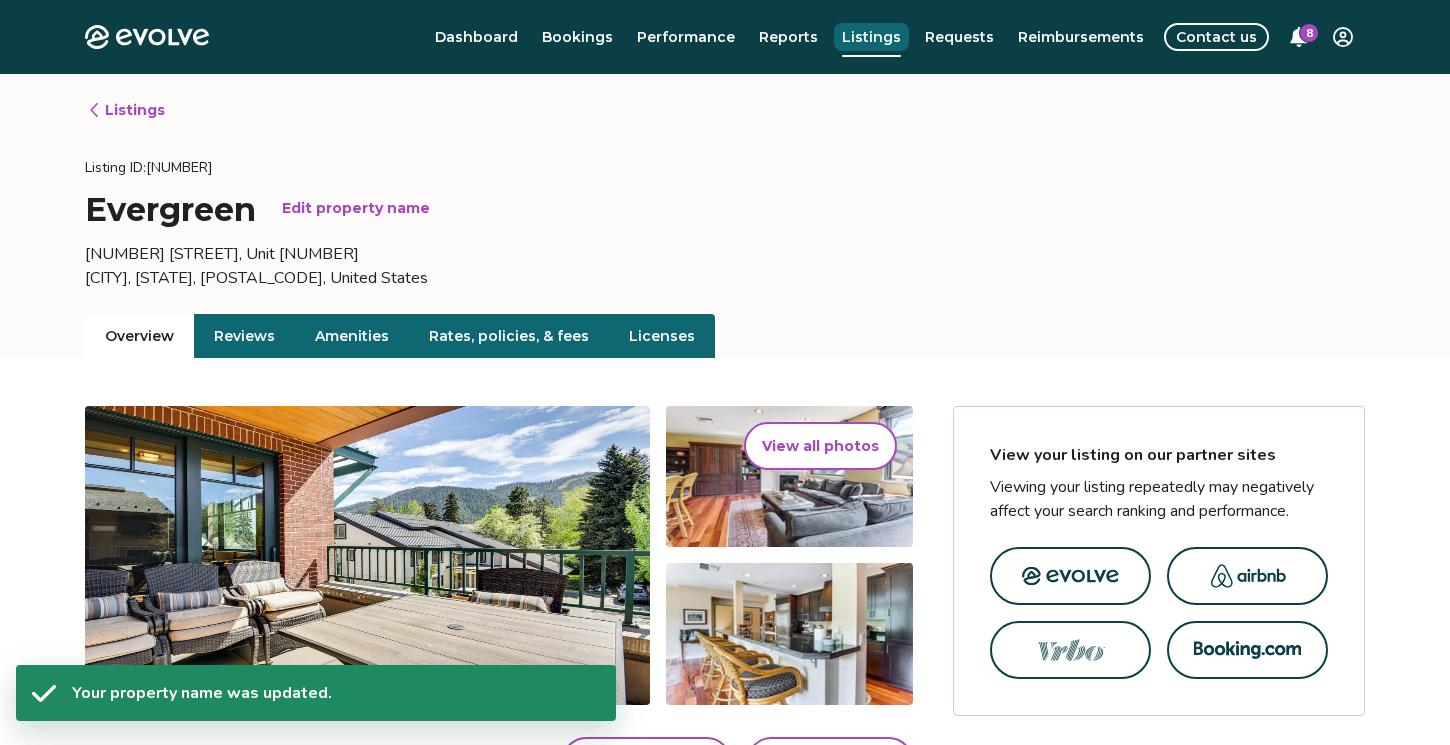 click on "Listings" at bounding box center (871, 37) 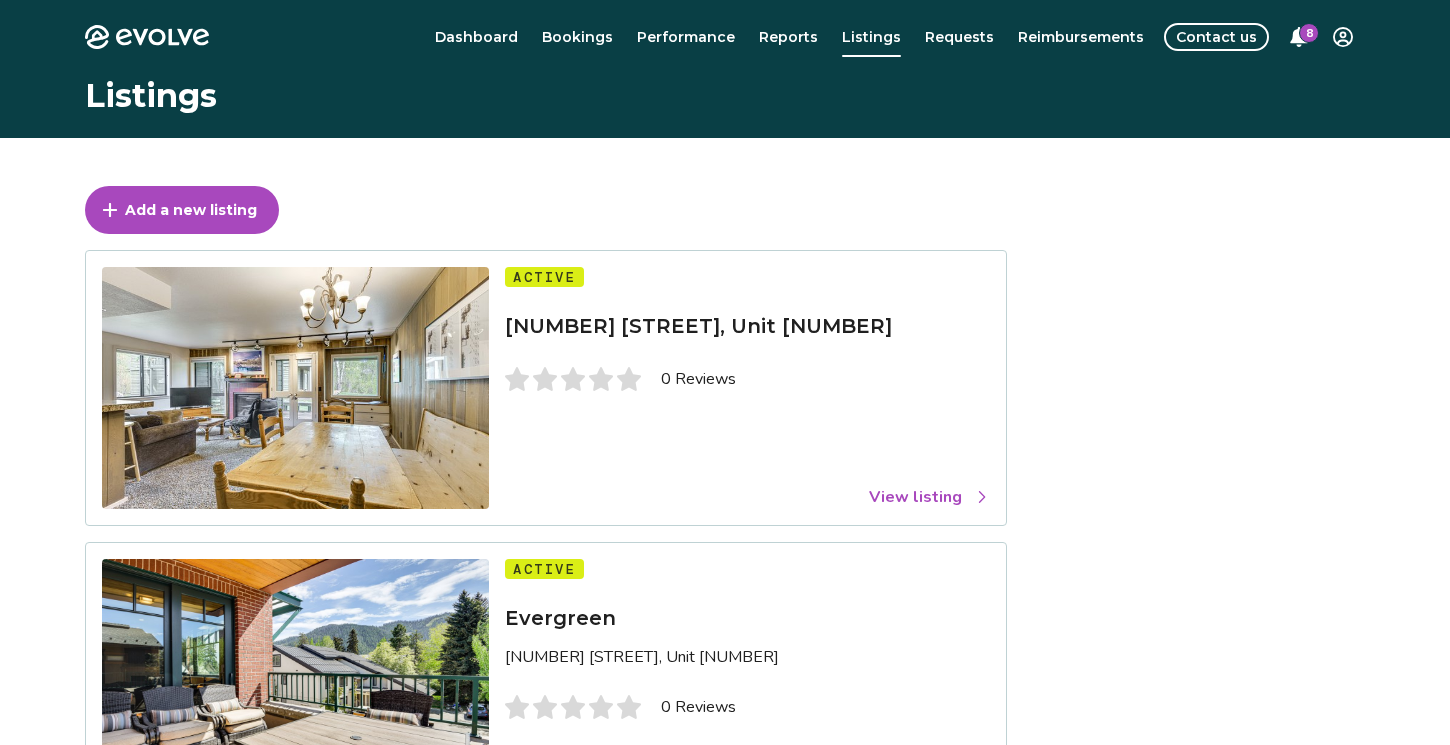 click at bounding box center [295, 388] 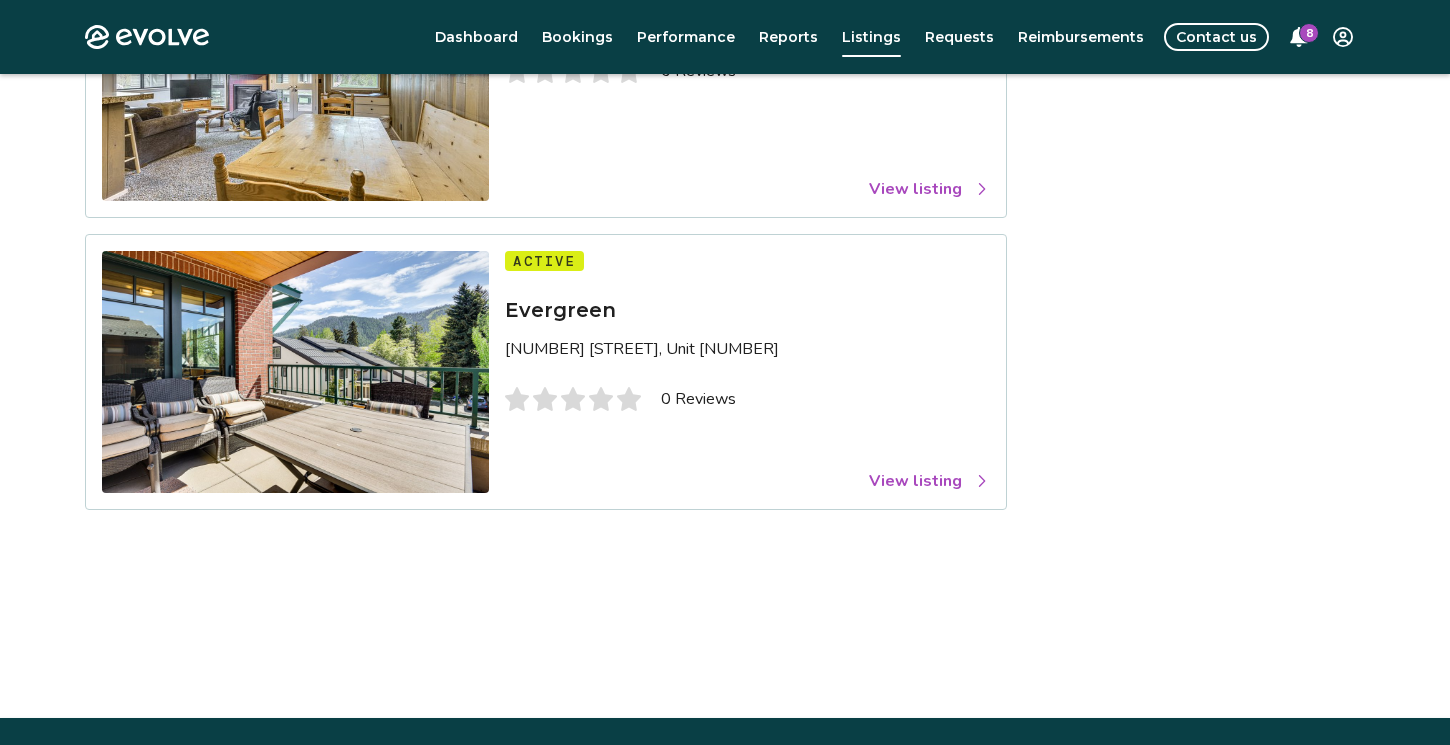 scroll, scrollTop: 310, scrollLeft: 0, axis: vertical 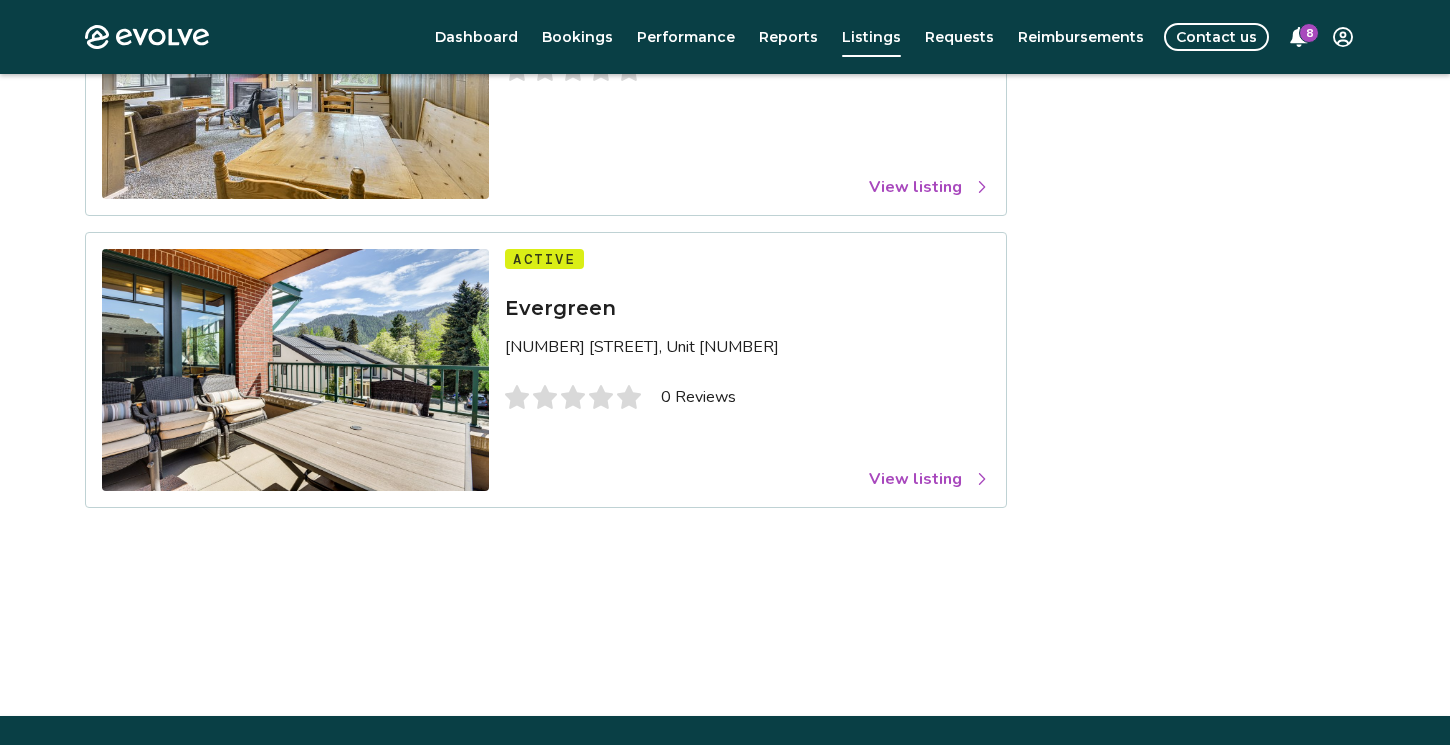 click on "Active 1409 Cottonwood Condo Dr, Unit 1409 0 Reviews View listing" at bounding box center [546, 78] 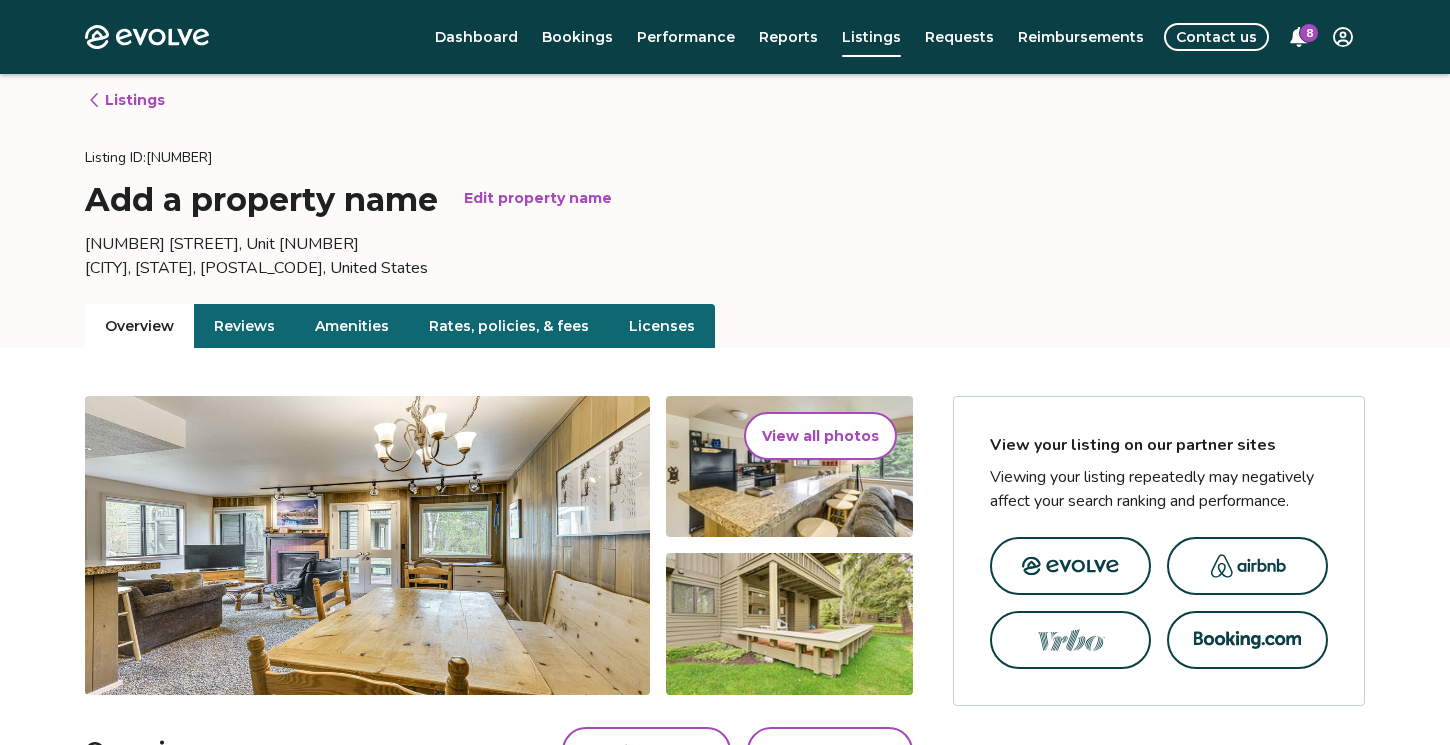 scroll, scrollTop: 0, scrollLeft: 0, axis: both 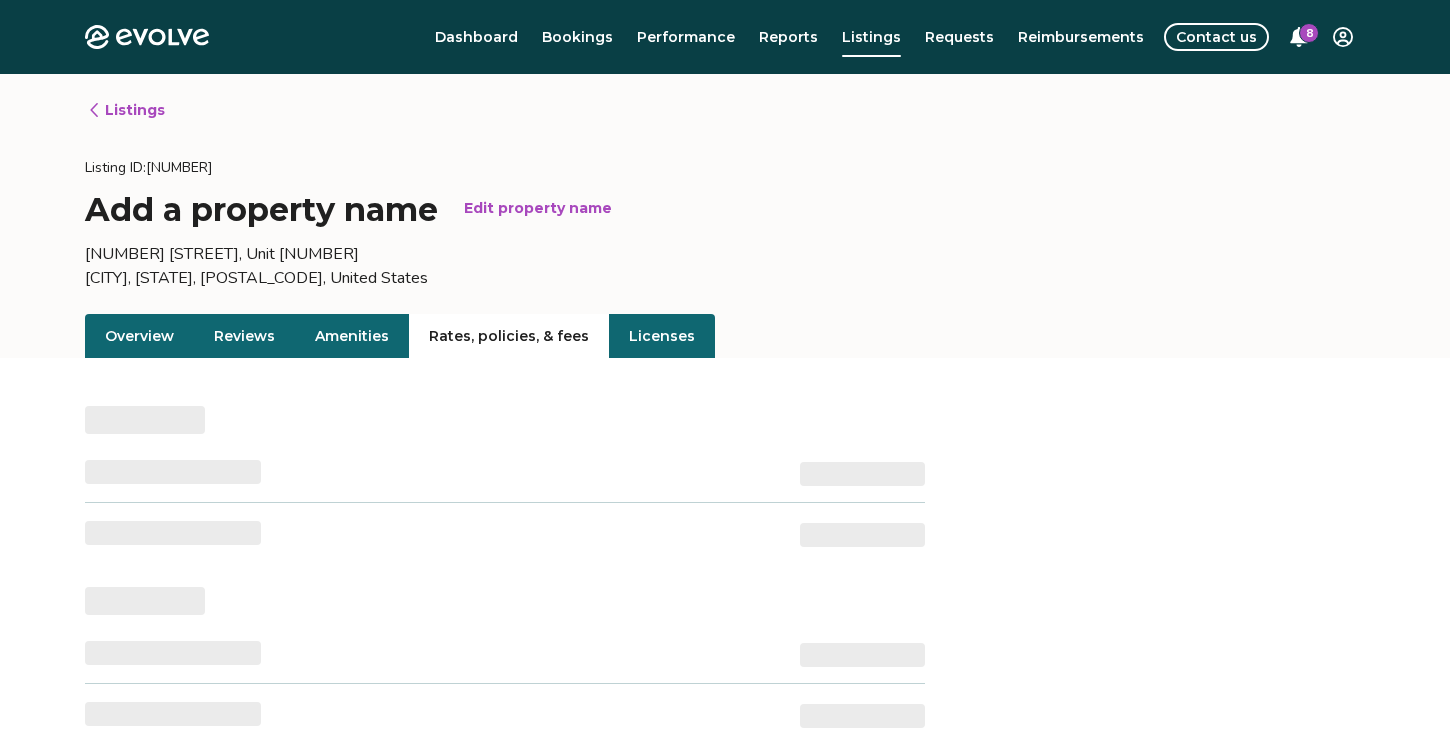 click on "Rates, policies, & fees" at bounding box center (509, 336) 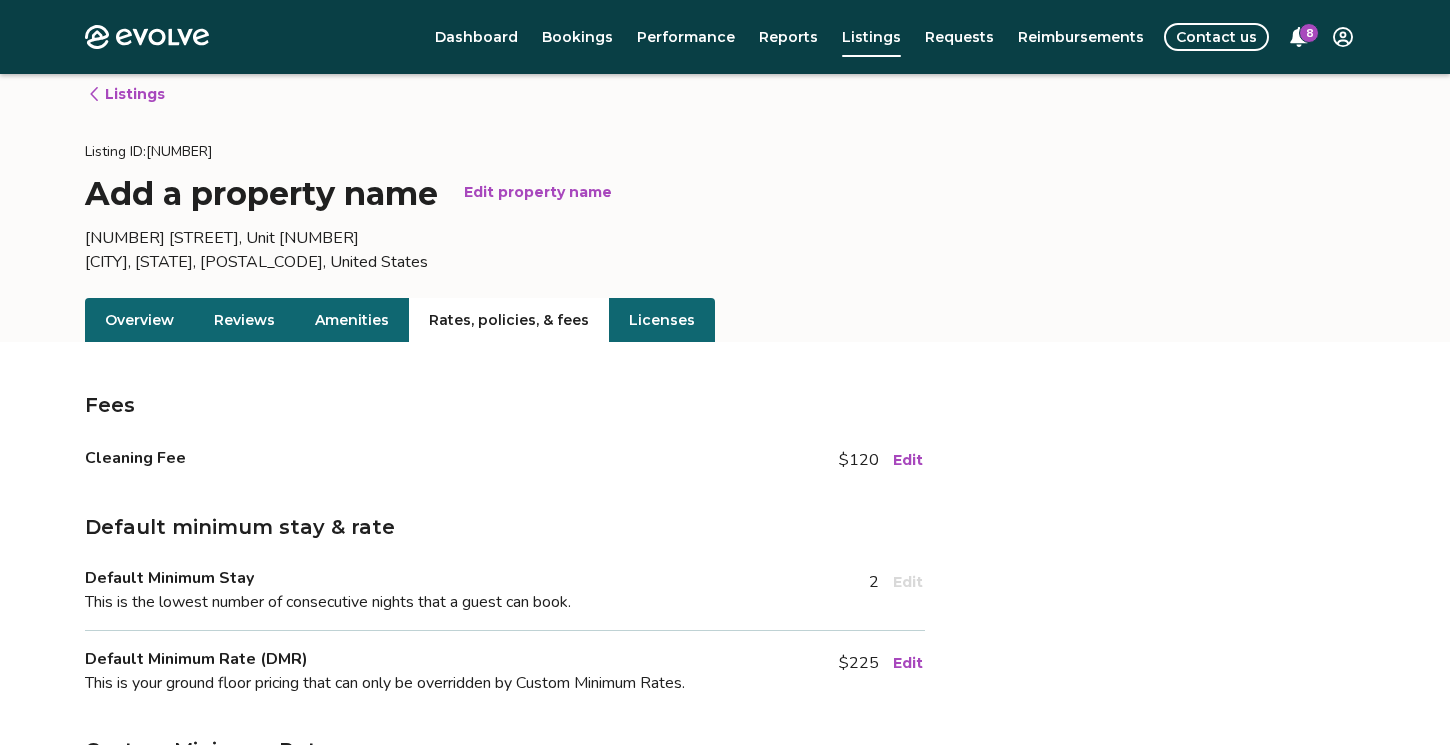scroll, scrollTop: 0, scrollLeft: 0, axis: both 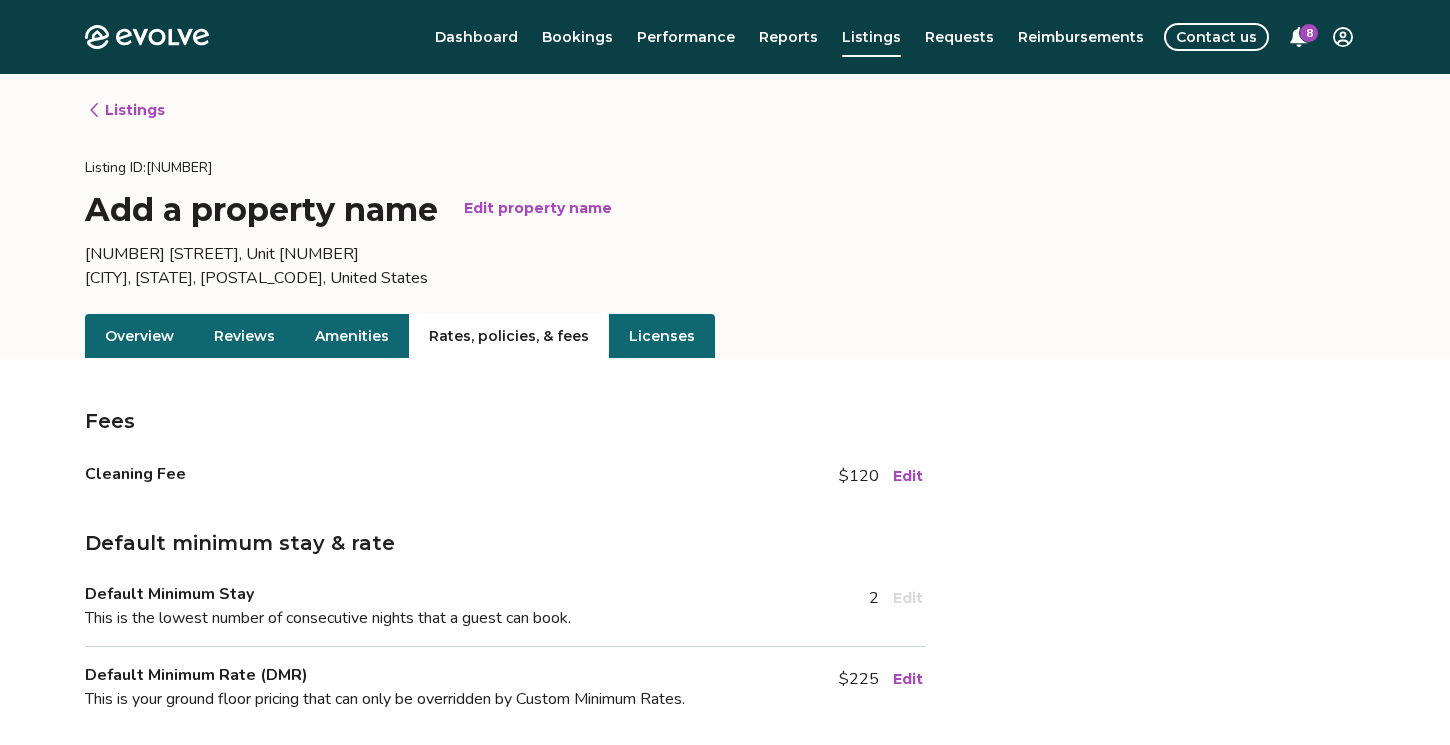 click on "Listings" at bounding box center [126, 110] 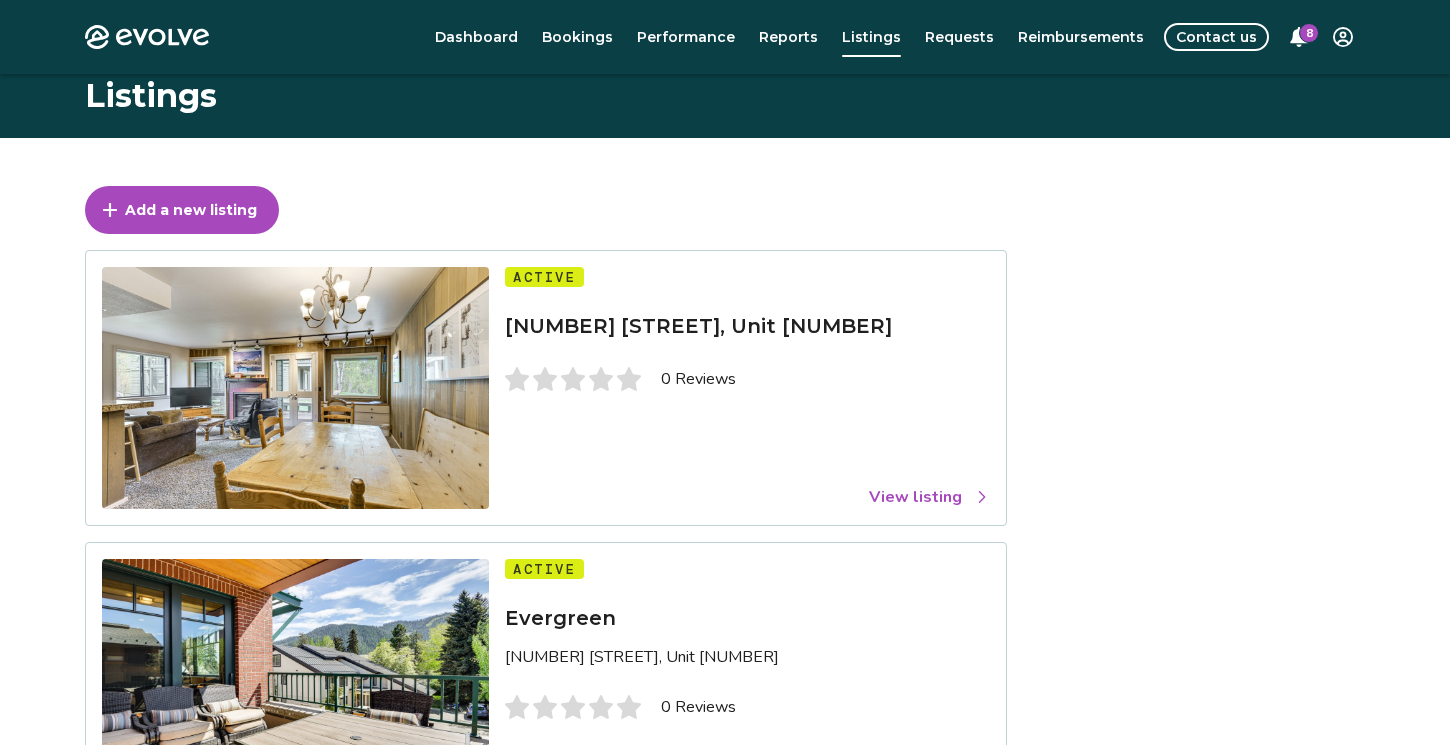 scroll, scrollTop: 324, scrollLeft: 0, axis: vertical 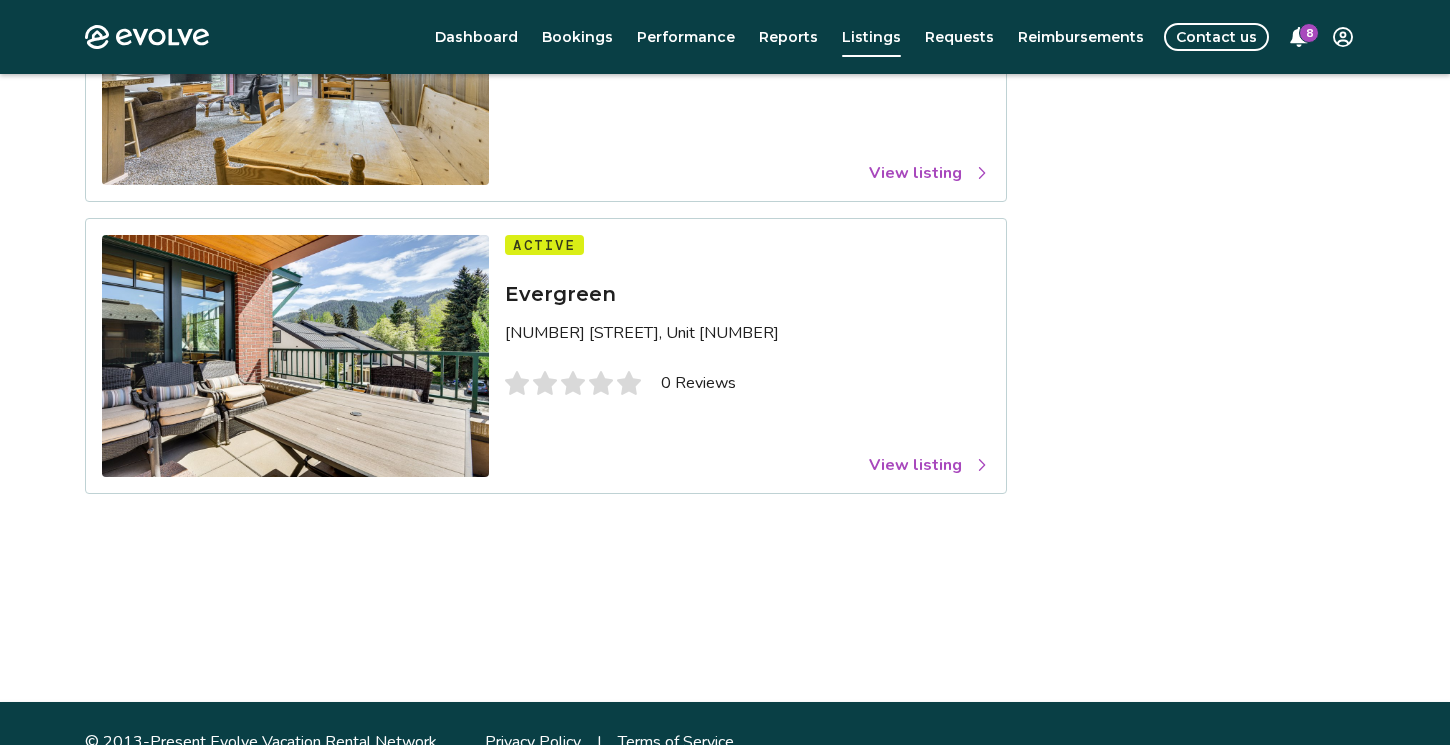 click on "View listing" at bounding box center (929, 465) 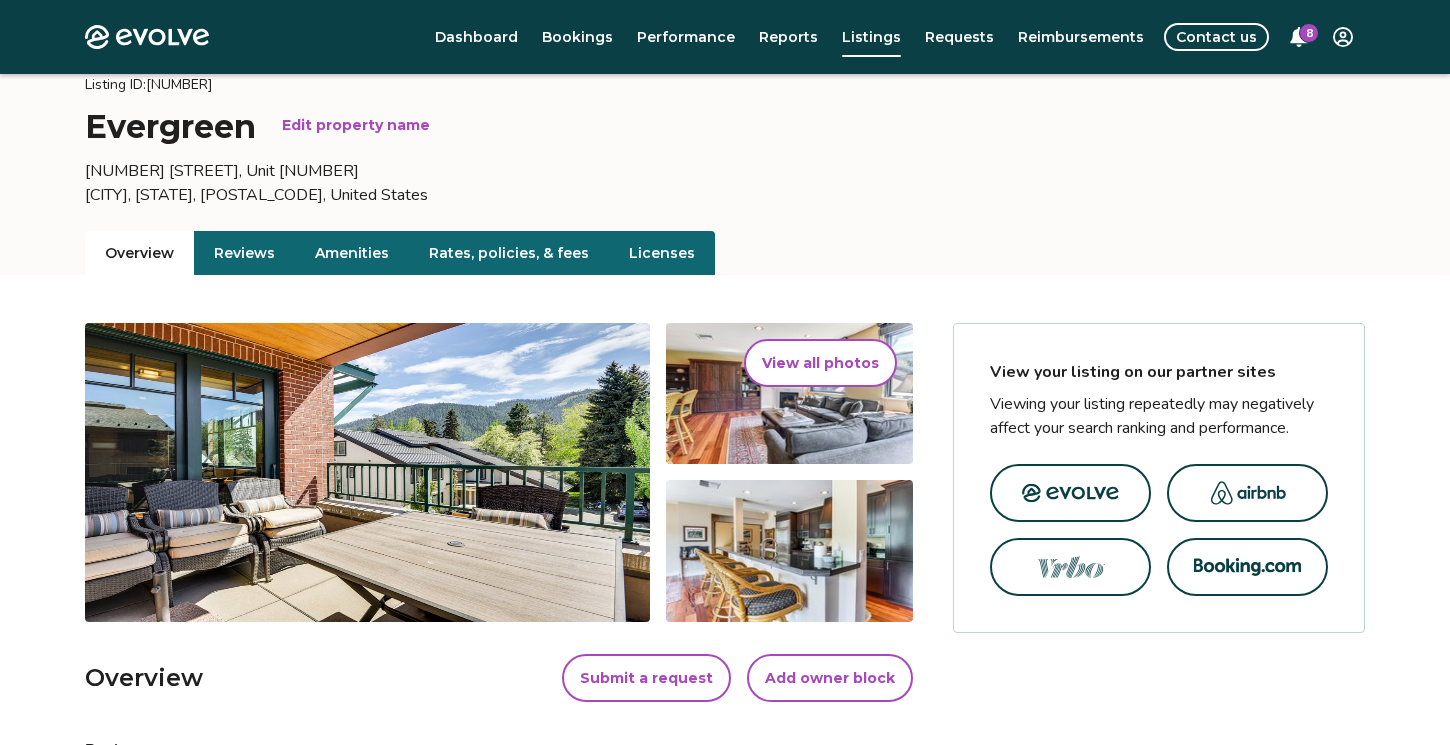 scroll, scrollTop: 0, scrollLeft: 0, axis: both 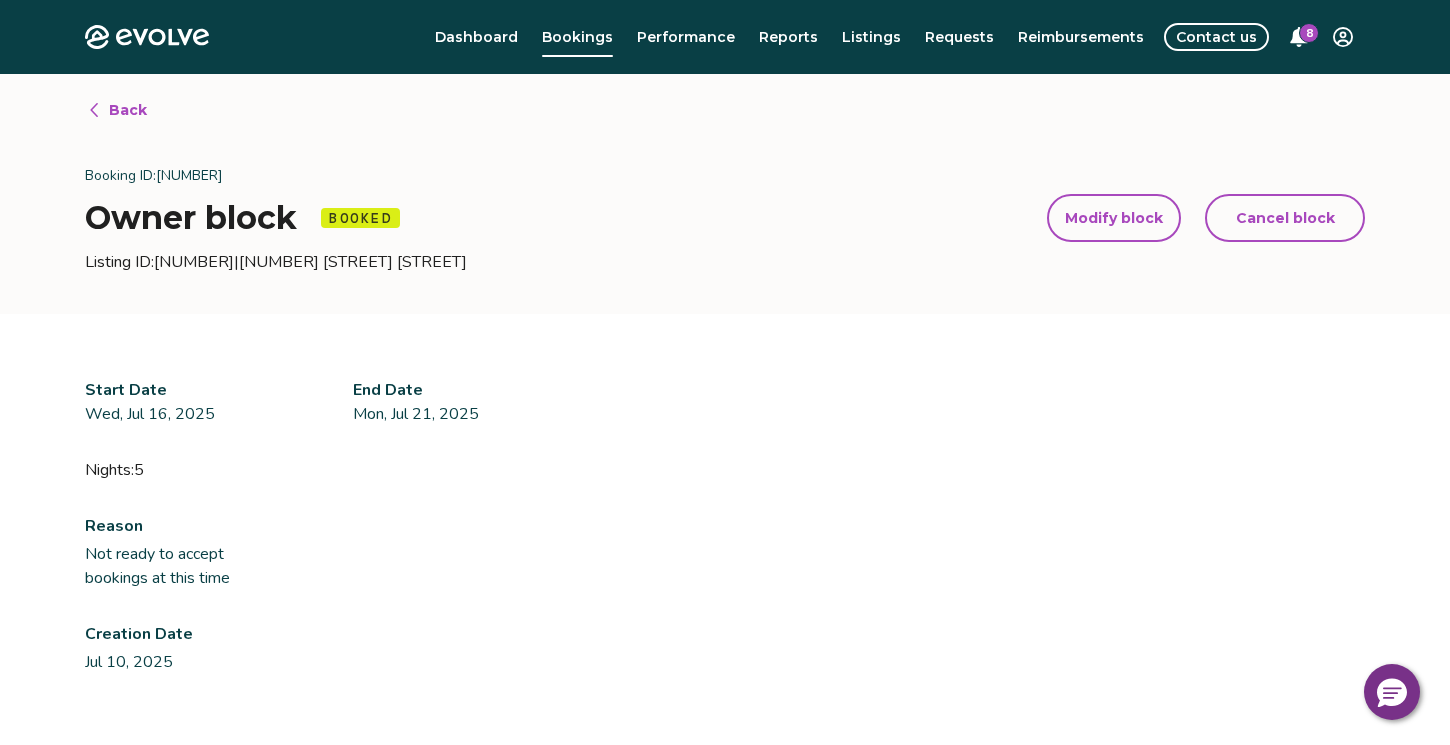 click on "Modify block" at bounding box center [1114, 218] 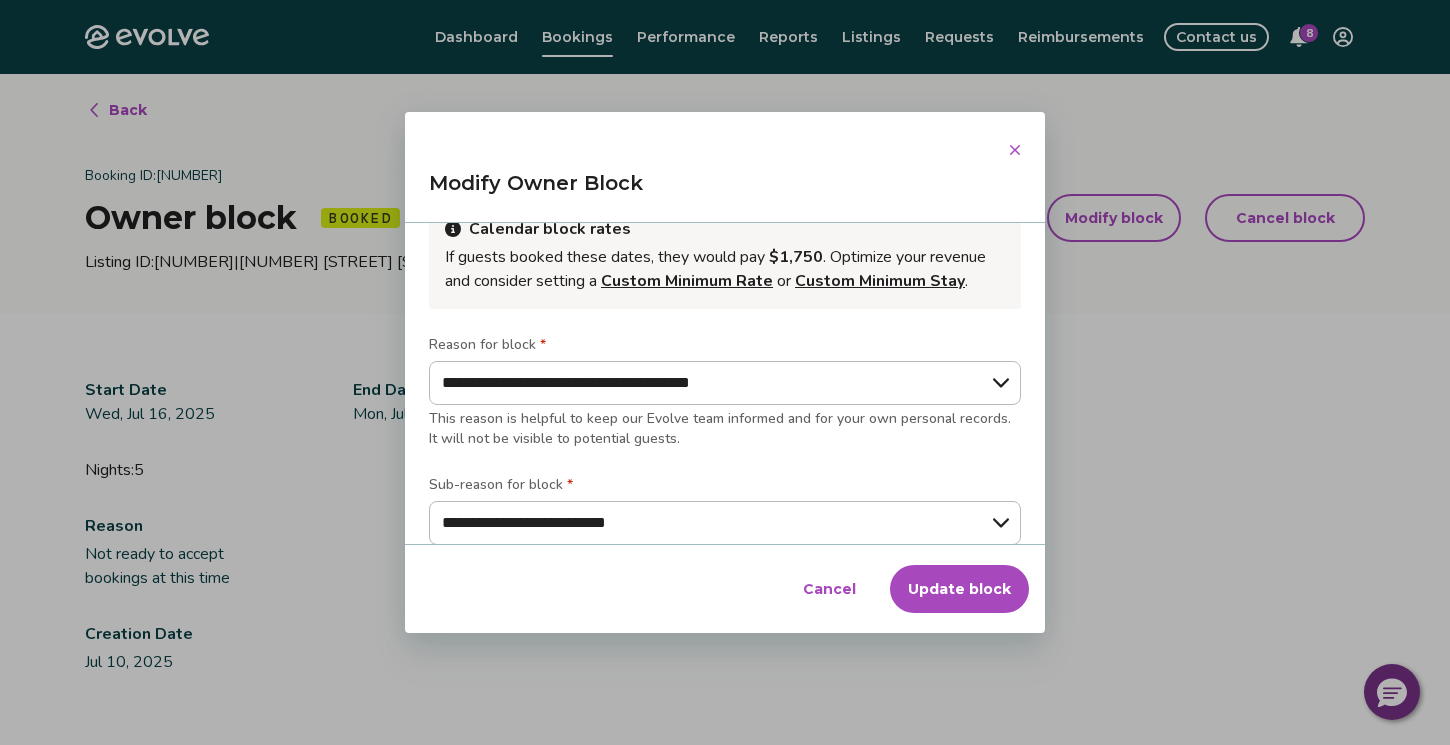 scroll, scrollTop: 0, scrollLeft: 0, axis: both 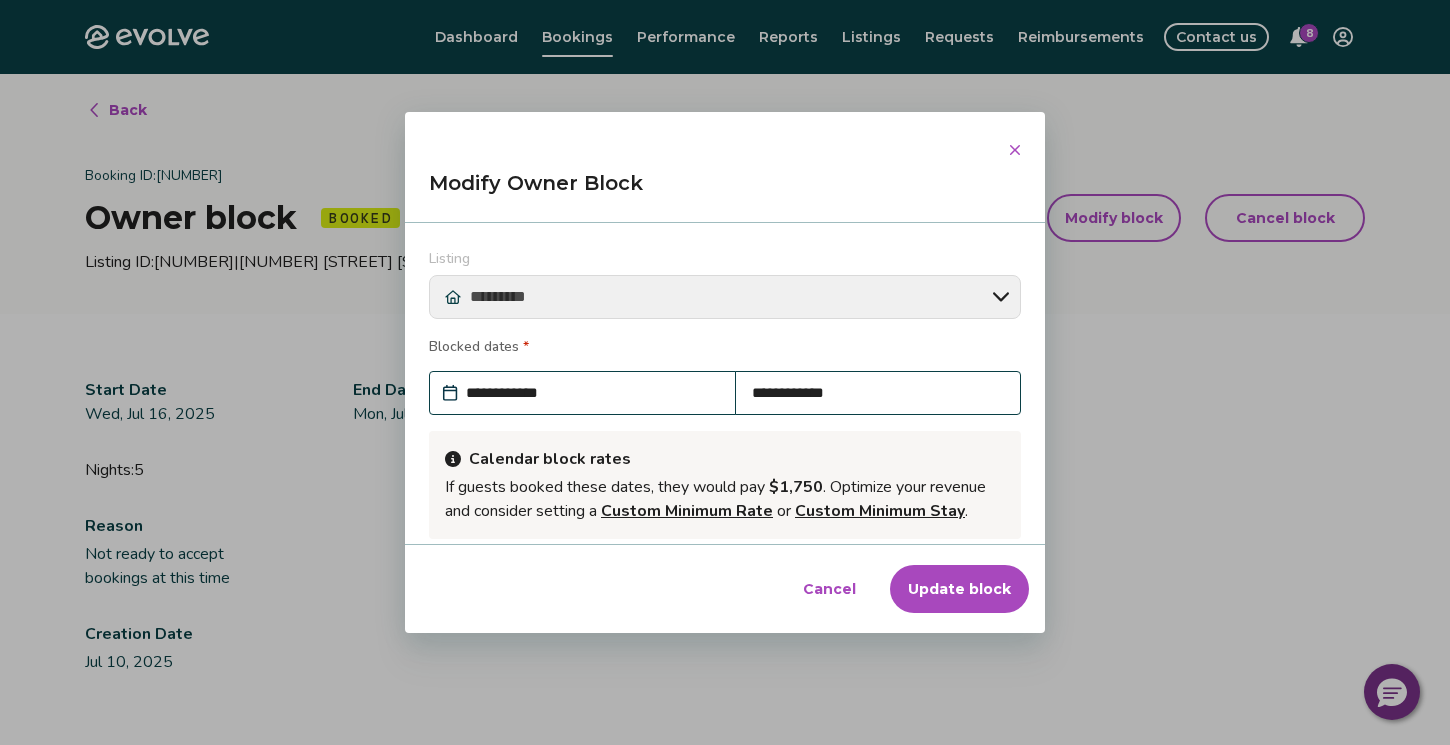 click on "**********" at bounding box center (592, 393) 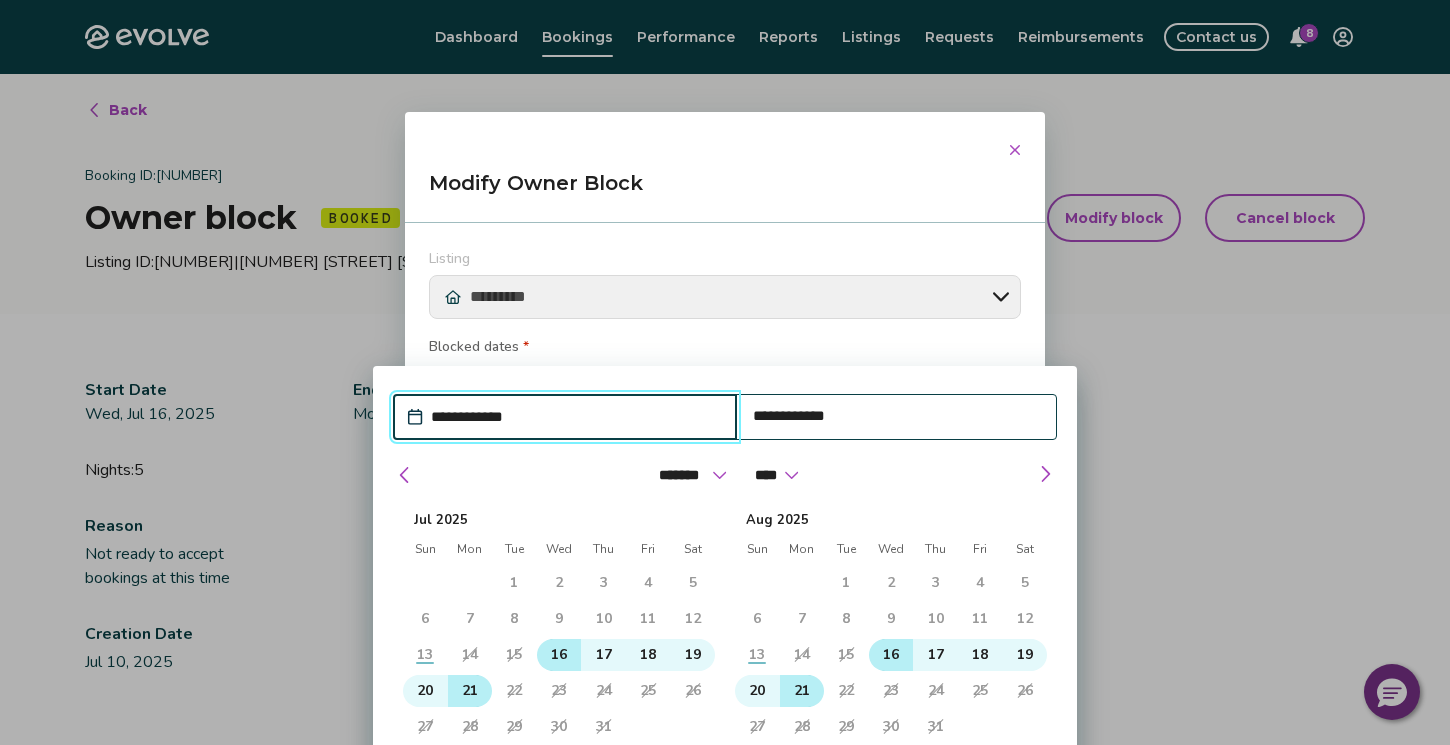 click on "16" at bounding box center (559, 655) 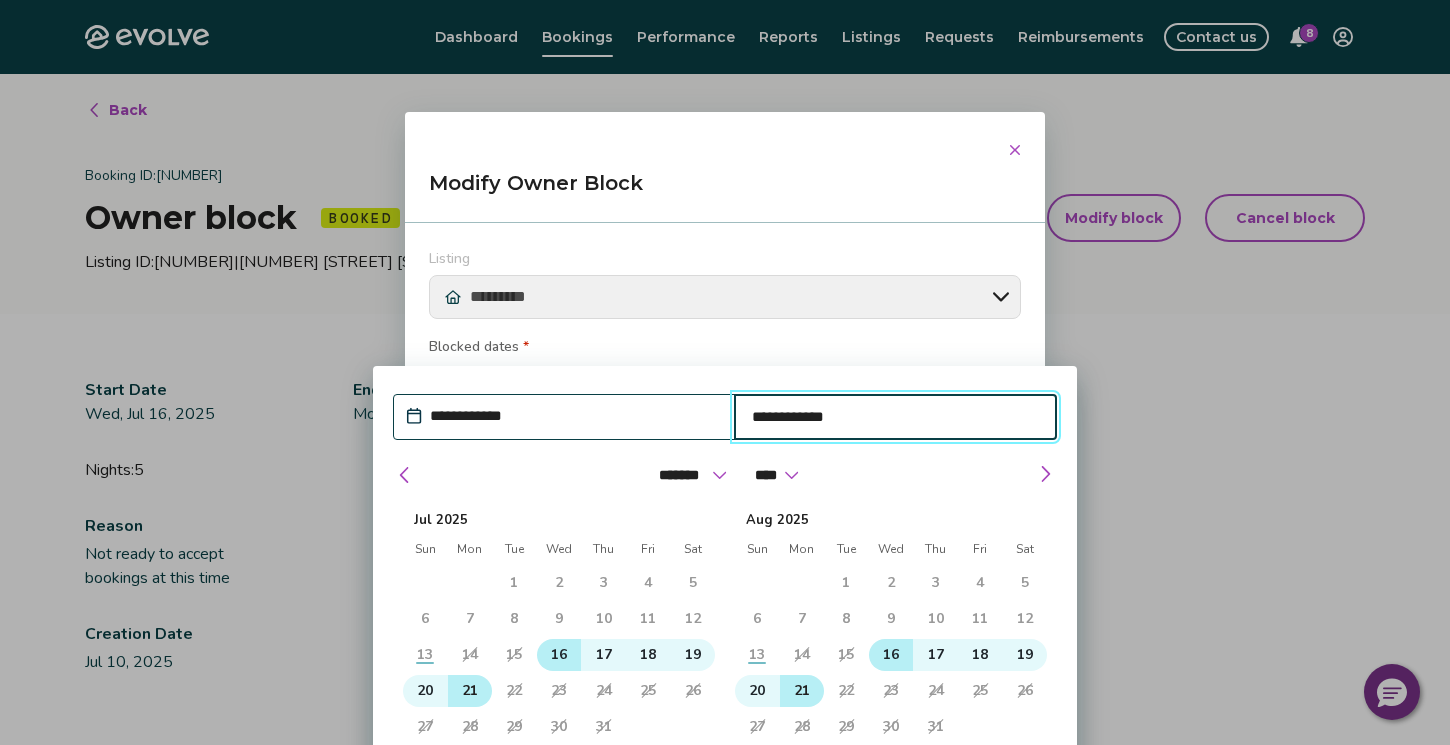 click on "21" at bounding box center [470, 691] 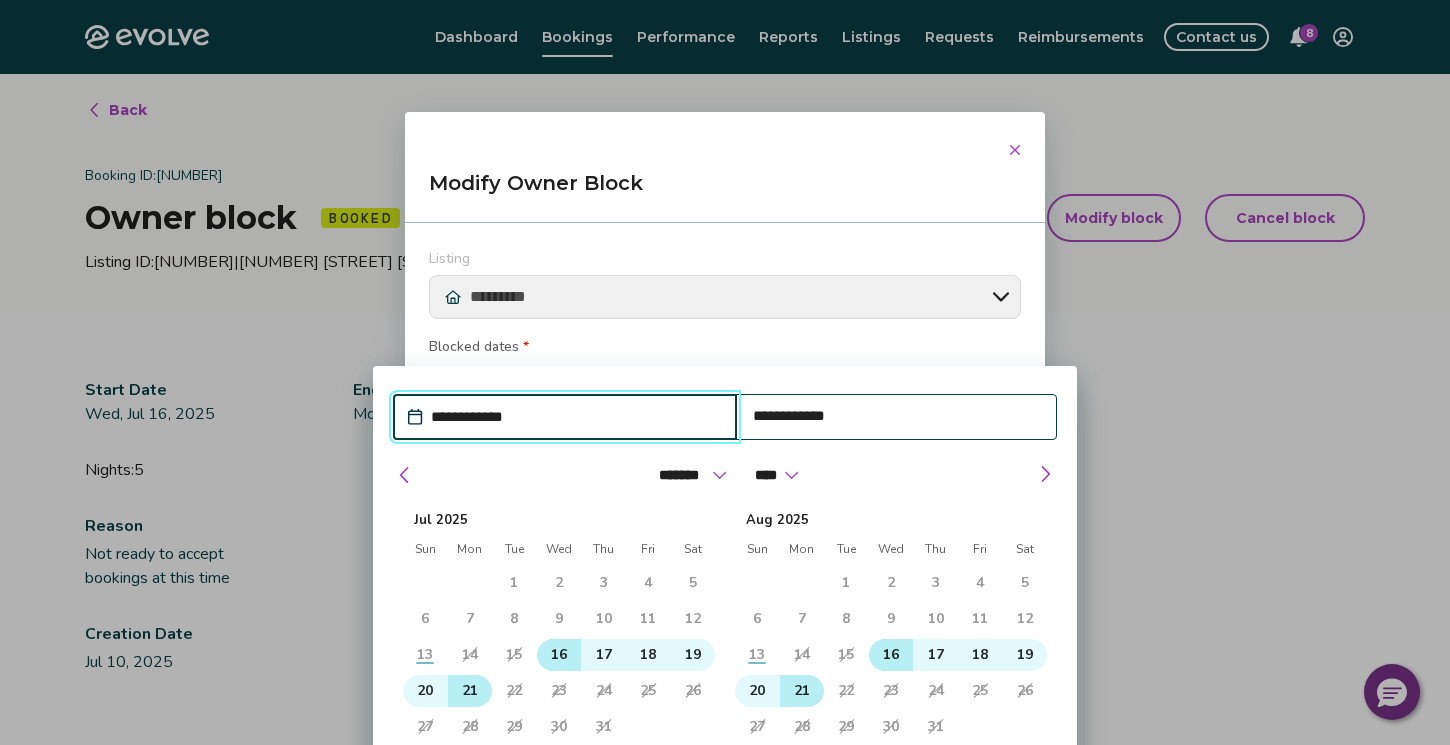 click on "16" at bounding box center [559, 655] 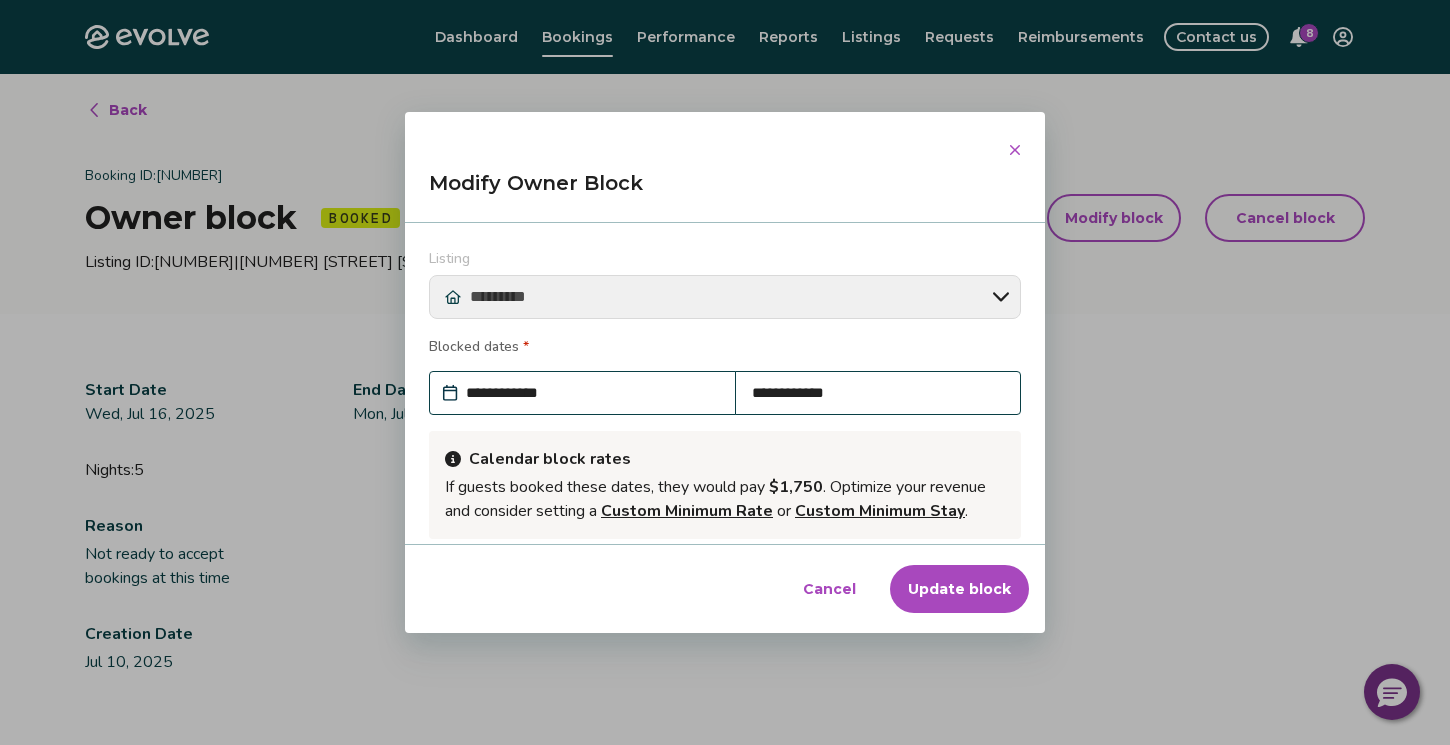 click on "Listing" at bounding box center (725, 261) 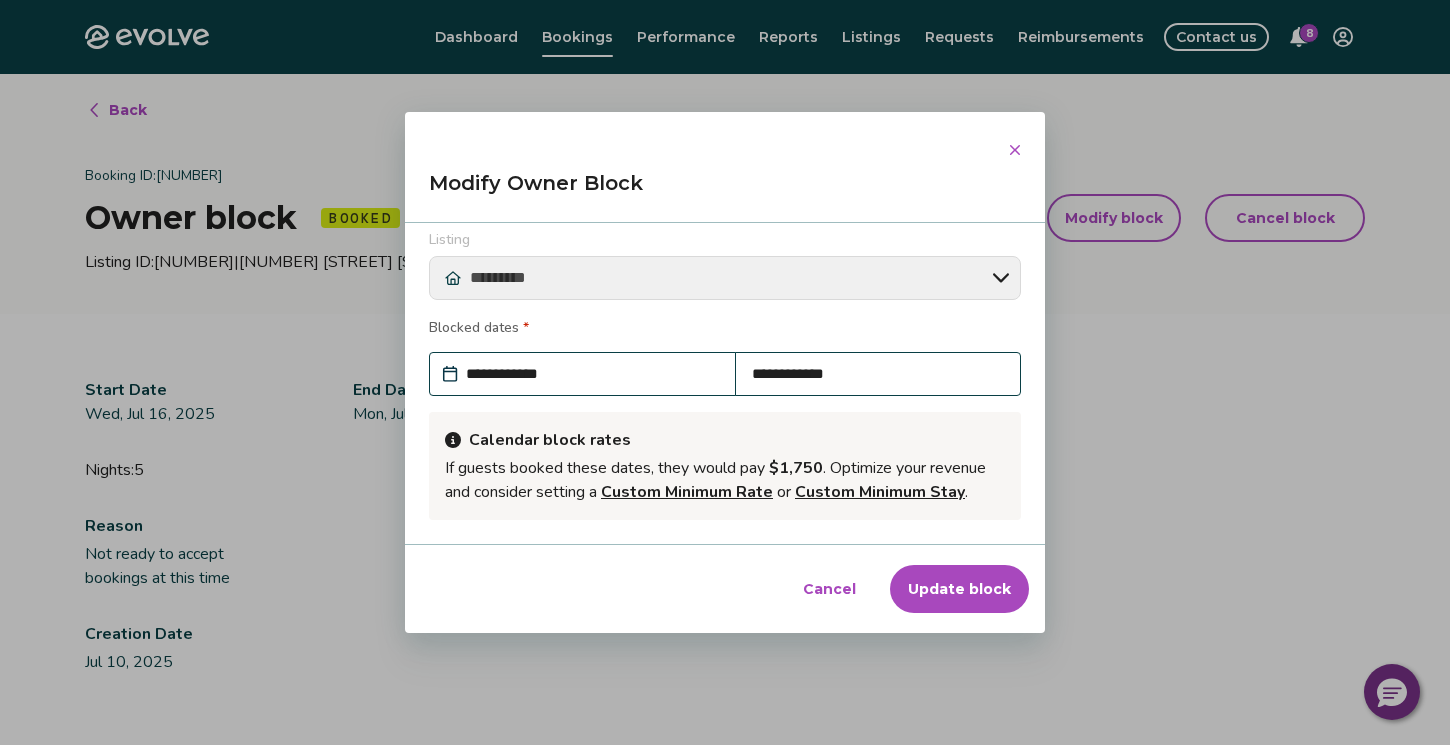 scroll, scrollTop: 0, scrollLeft: 0, axis: both 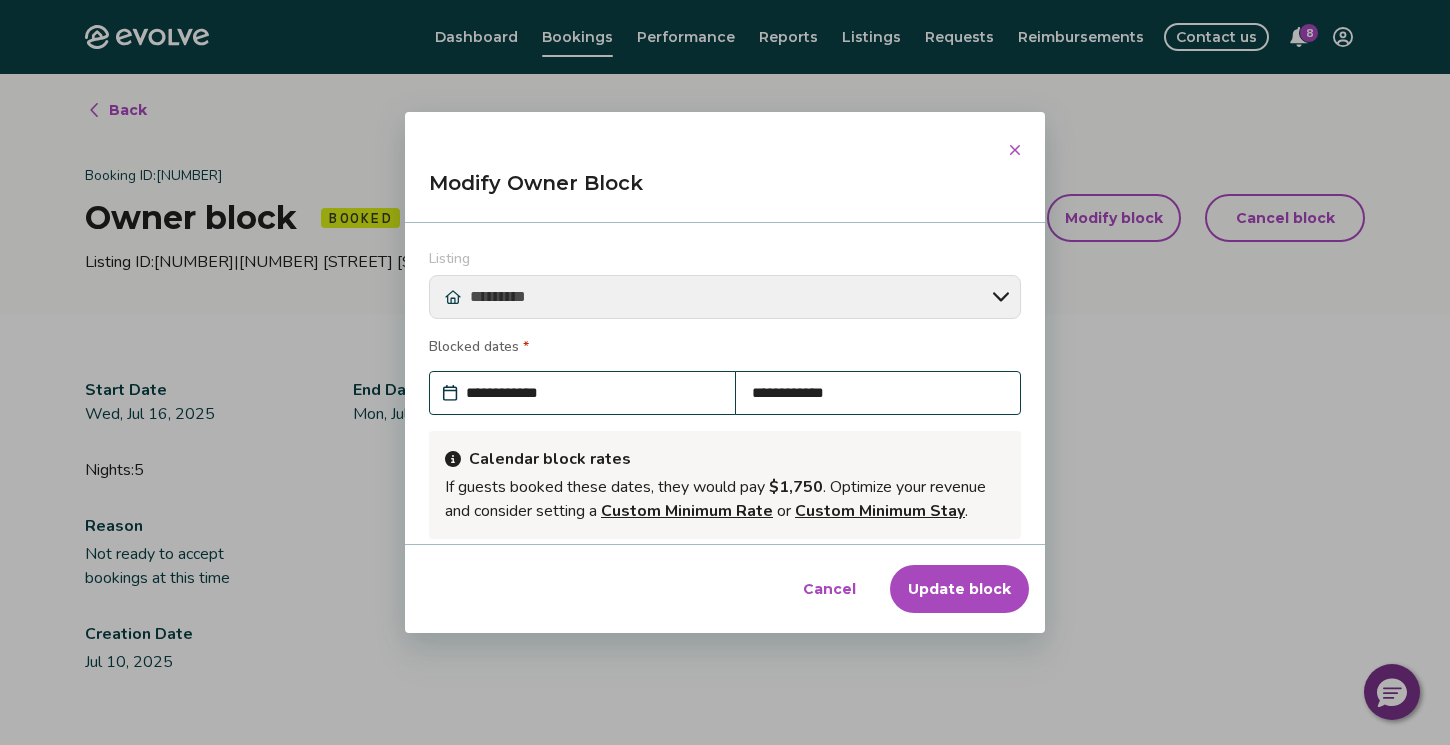 click on "**********" at bounding box center [592, 393] 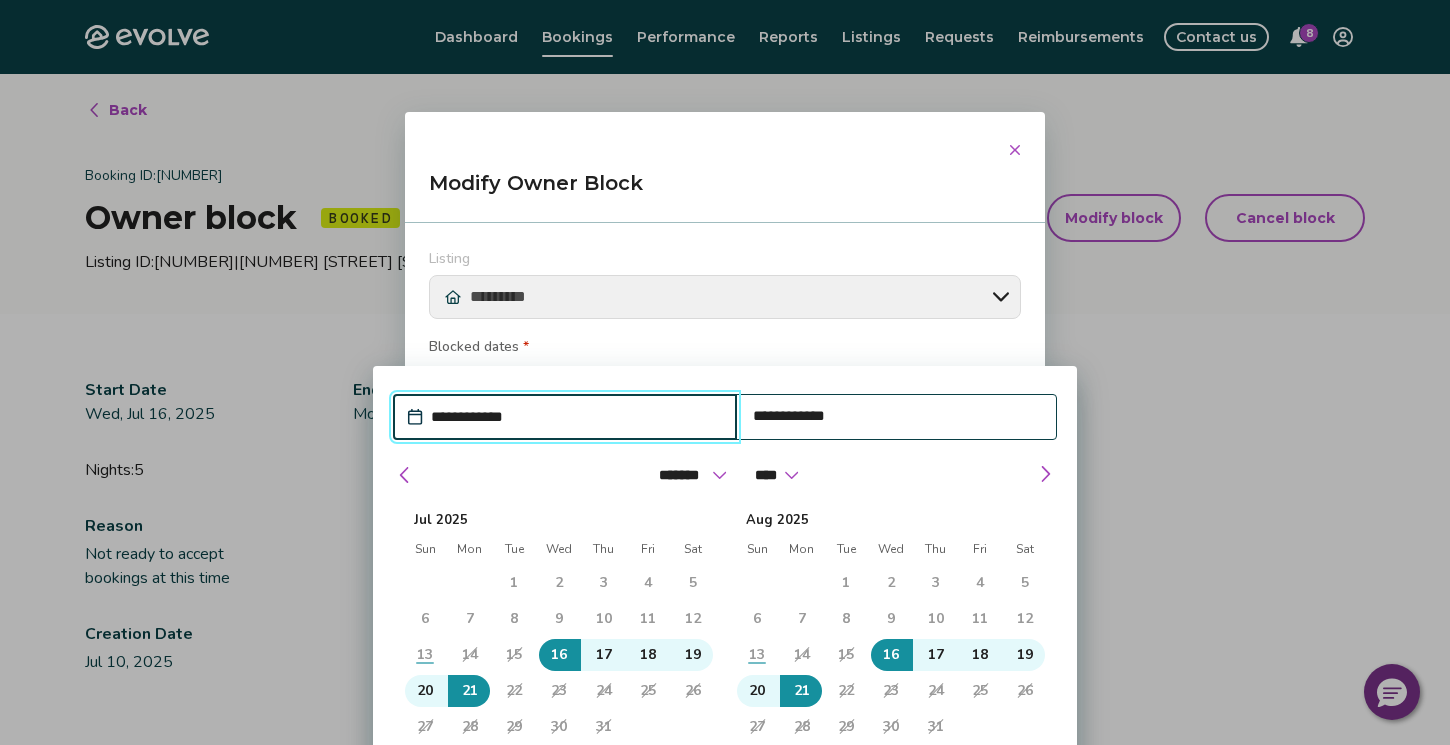 click on "**********" at bounding box center [575, 417] 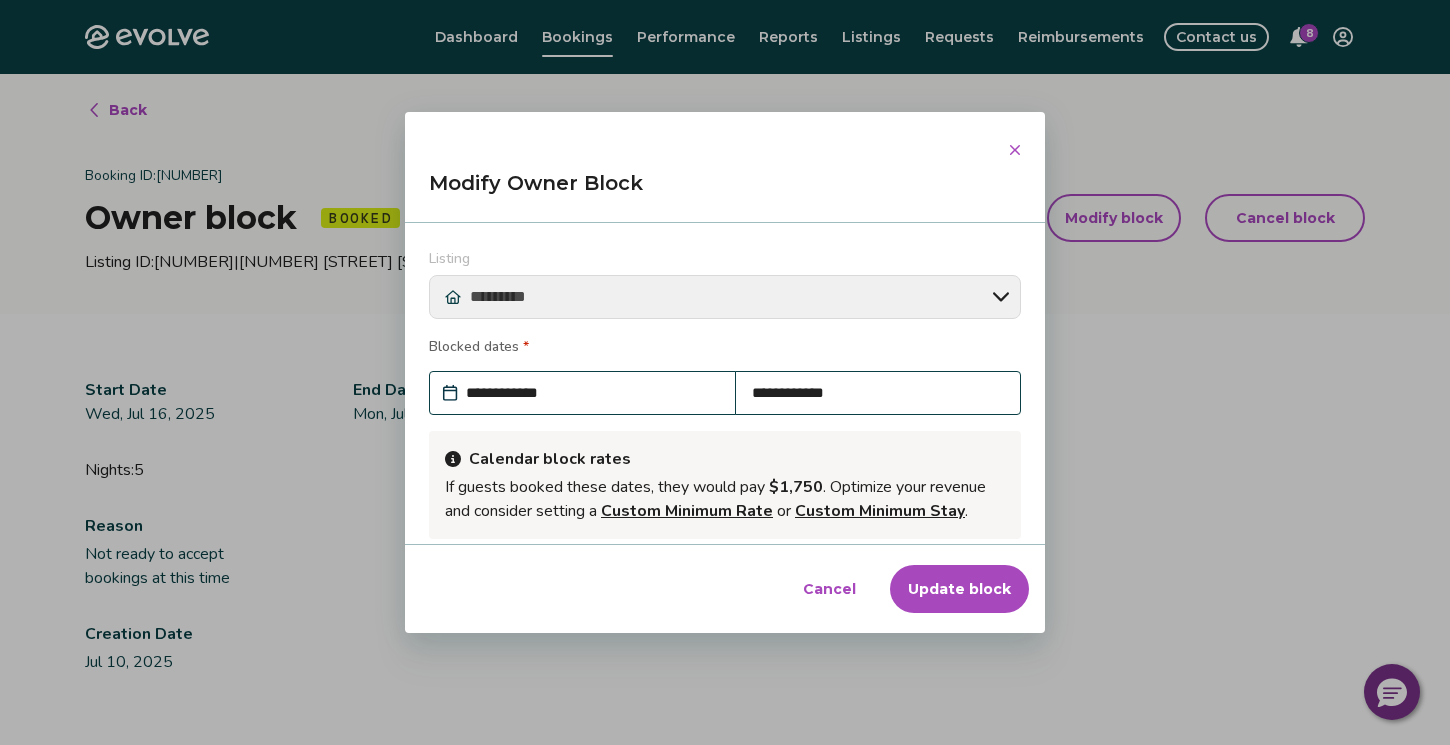 click on "Listing" at bounding box center (725, 261) 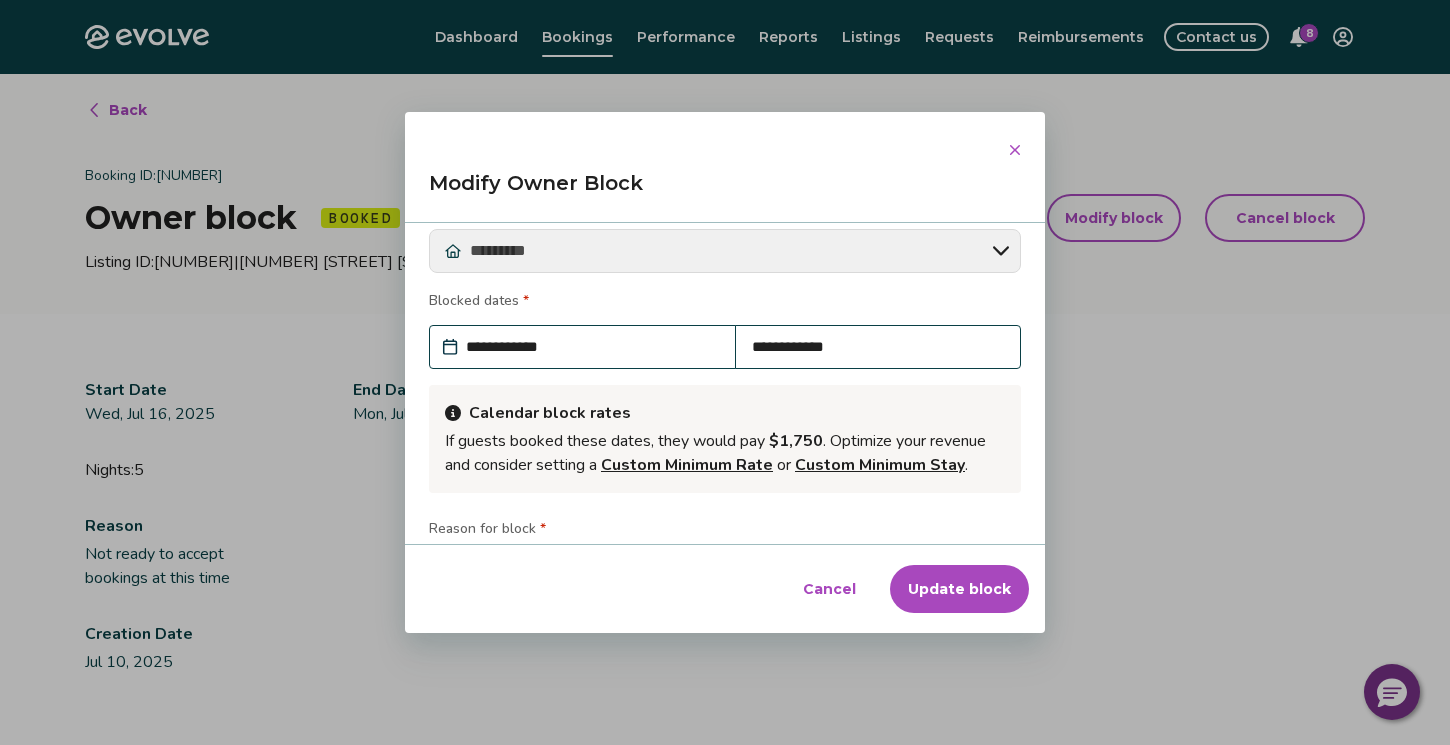 scroll, scrollTop: 0, scrollLeft: 0, axis: both 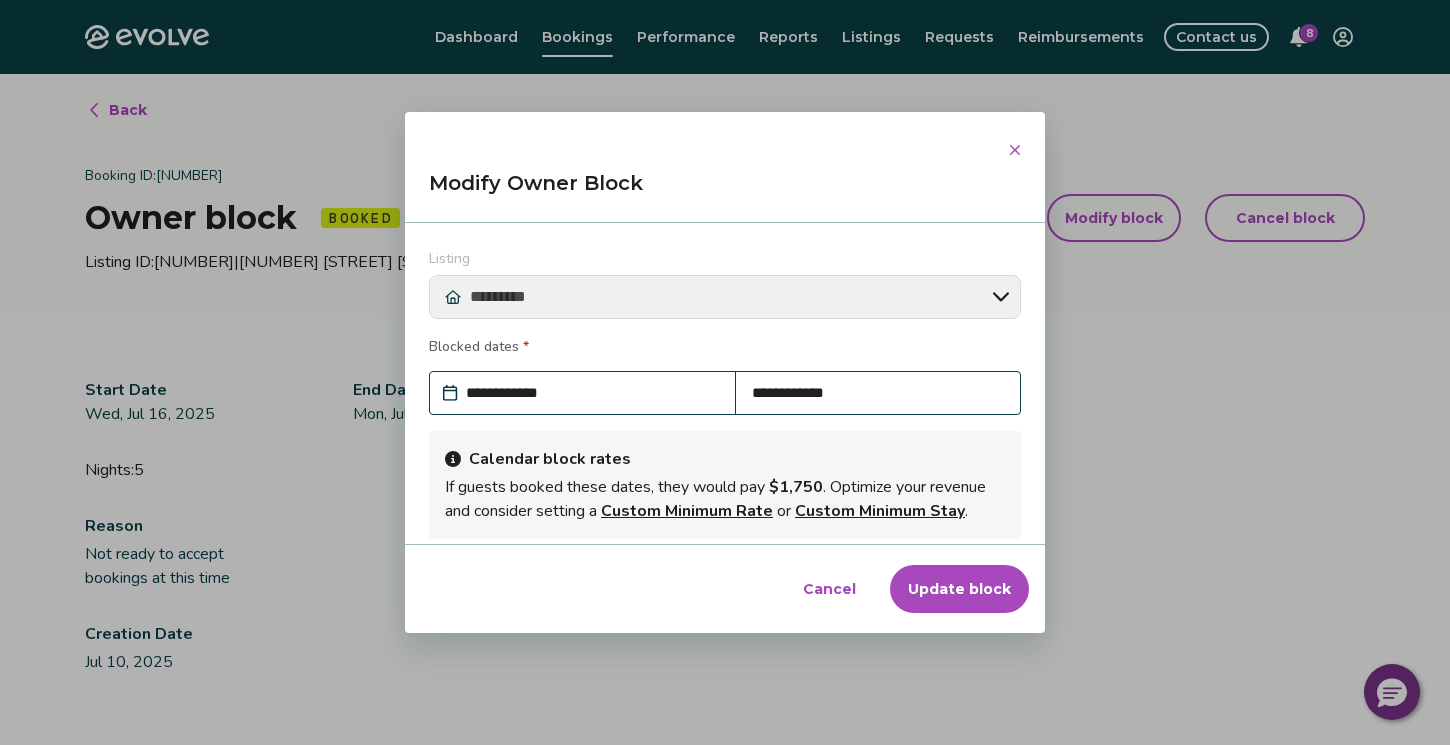 click on "**********" at bounding box center (592, 393) 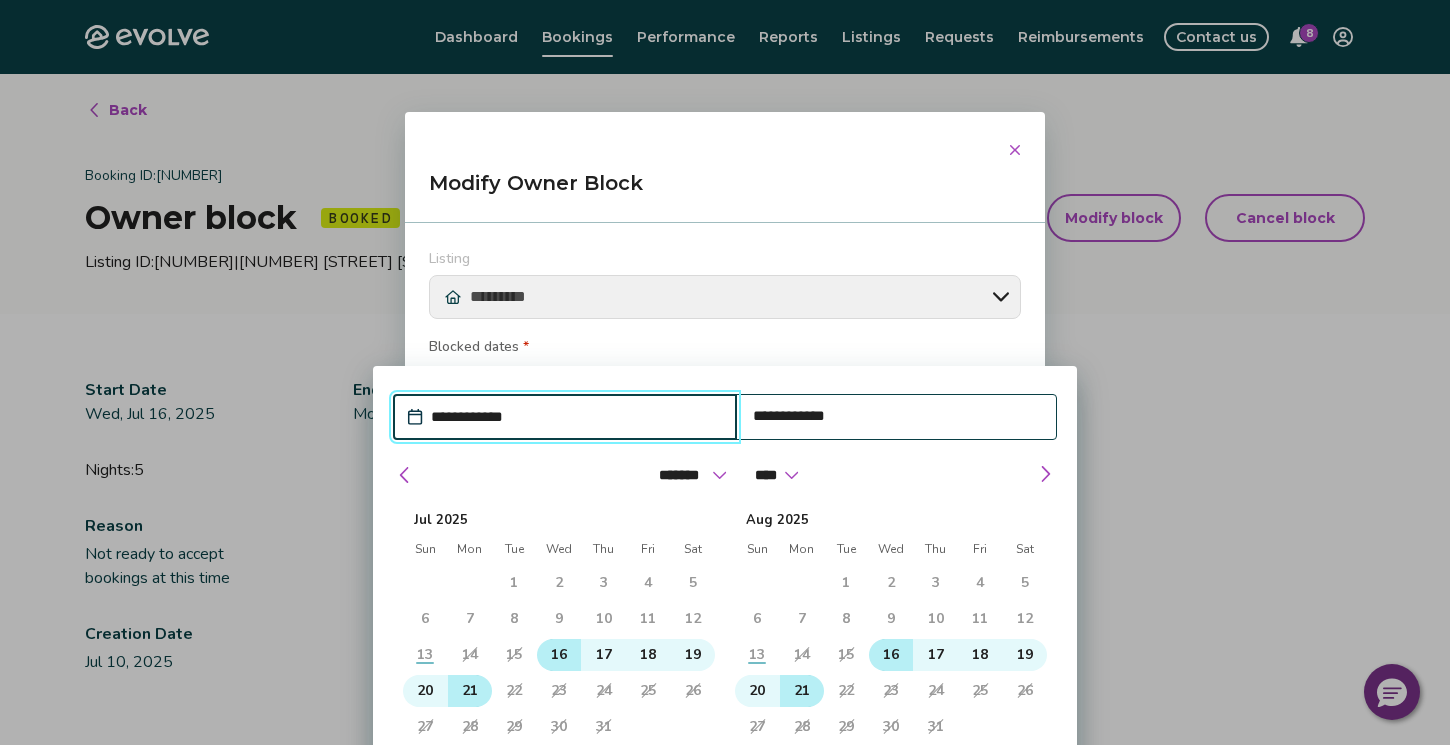 click on "16" at bounding box center (559, 655) 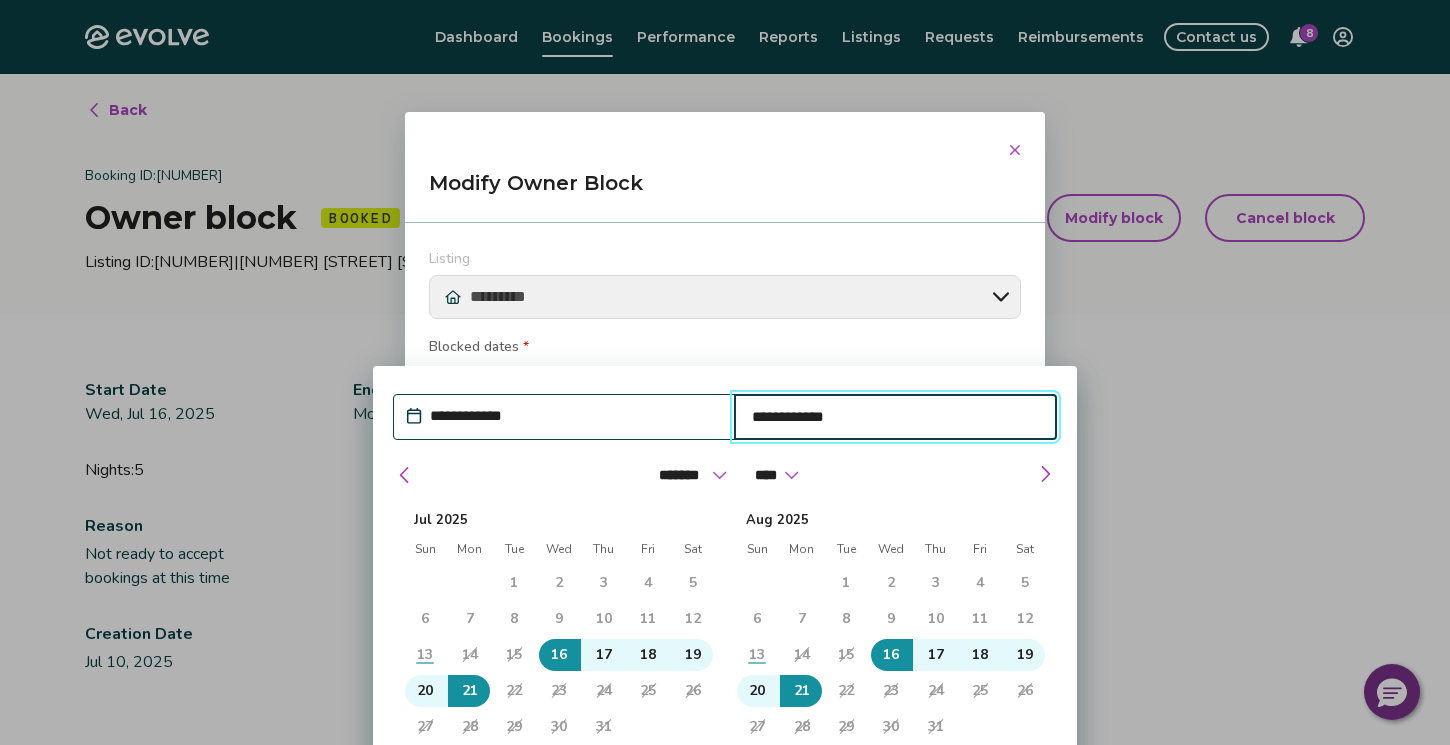 click on "15" at bounding box center (514, 655) 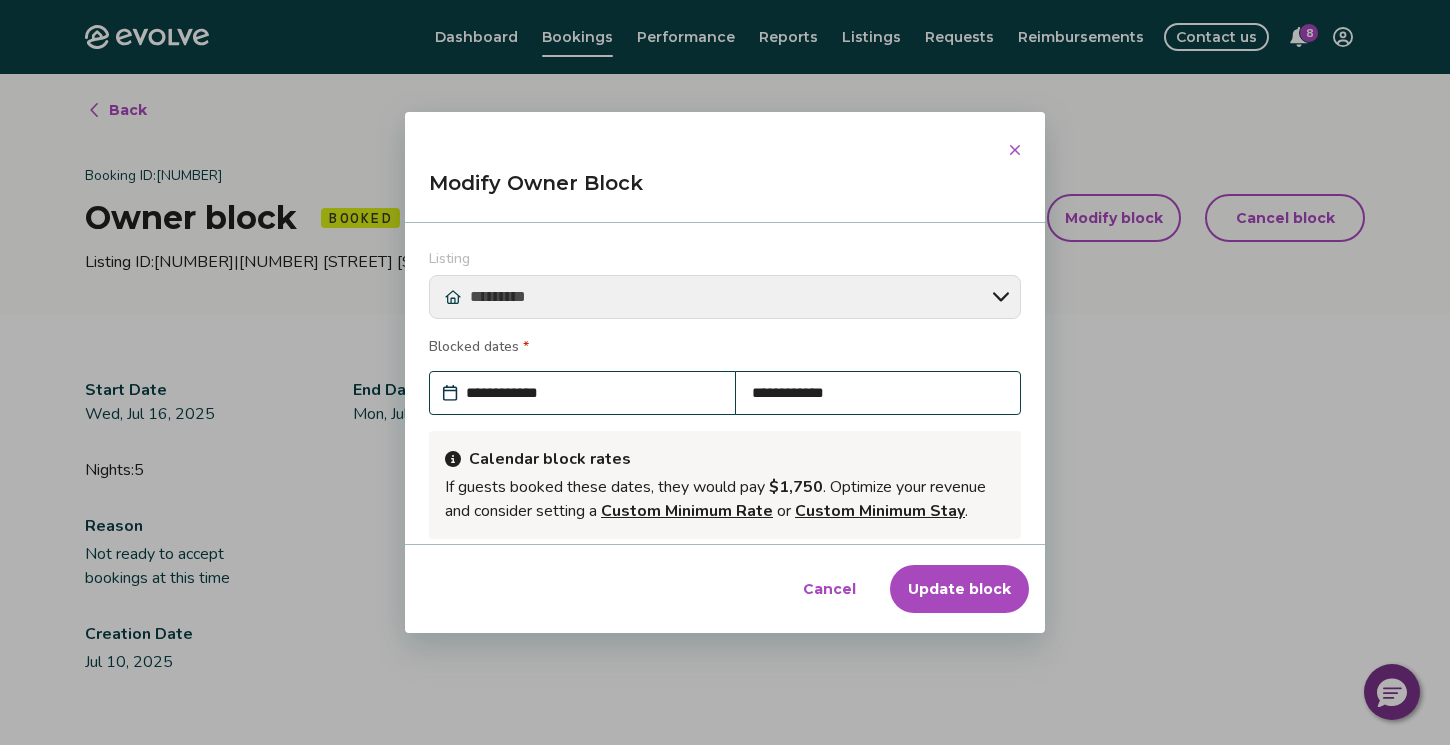 click on "**********" at bounding box center [592, 393] 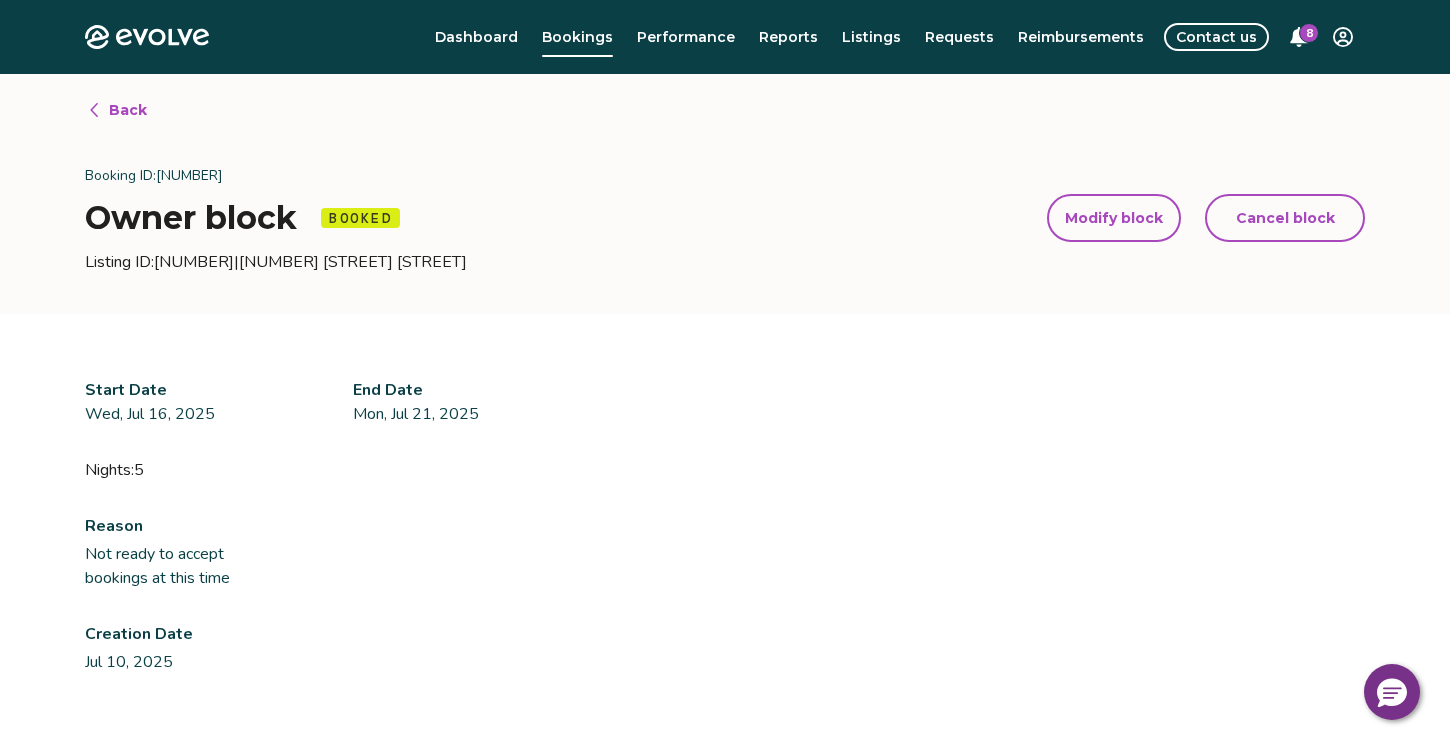 click on "Cancel block" at bounding box center (1285, 218) 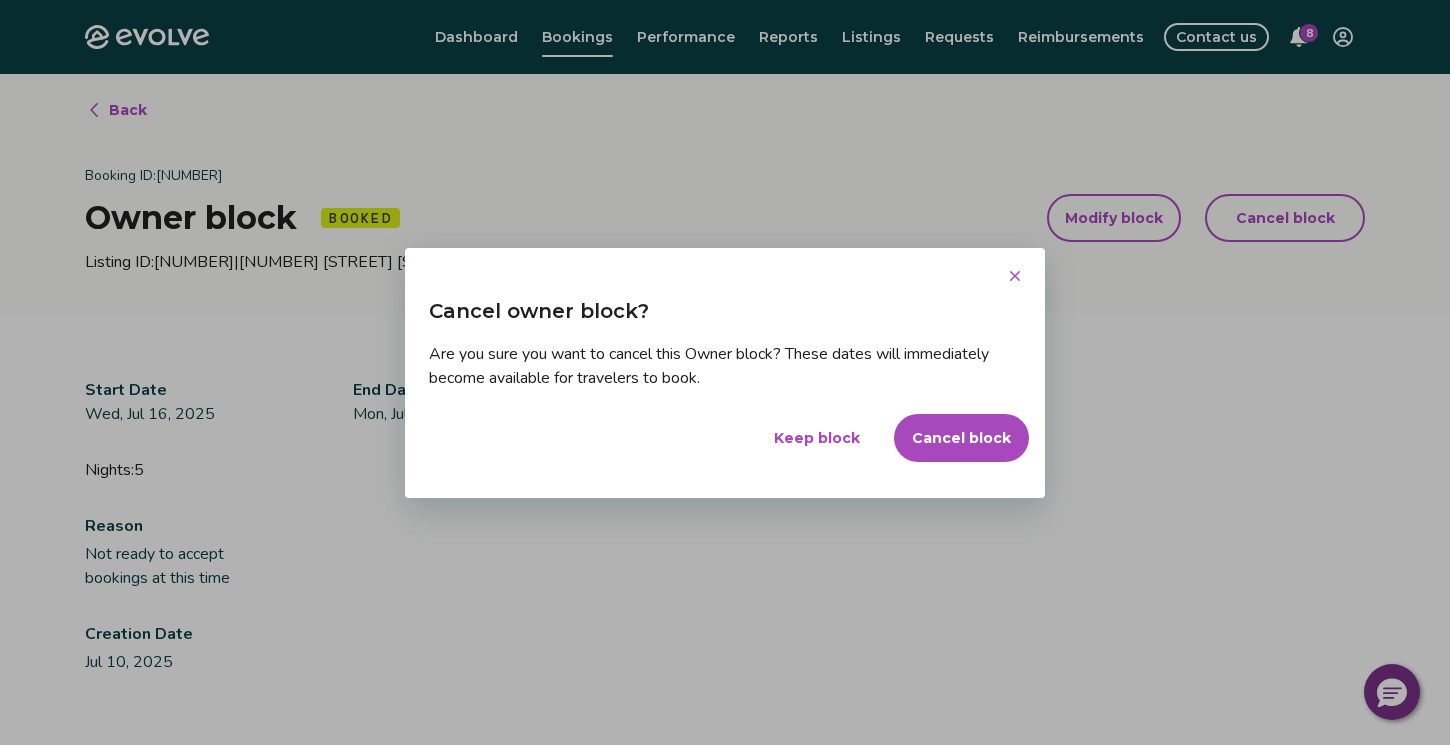 click on "Cancel block" at bounding box center (961, 438) 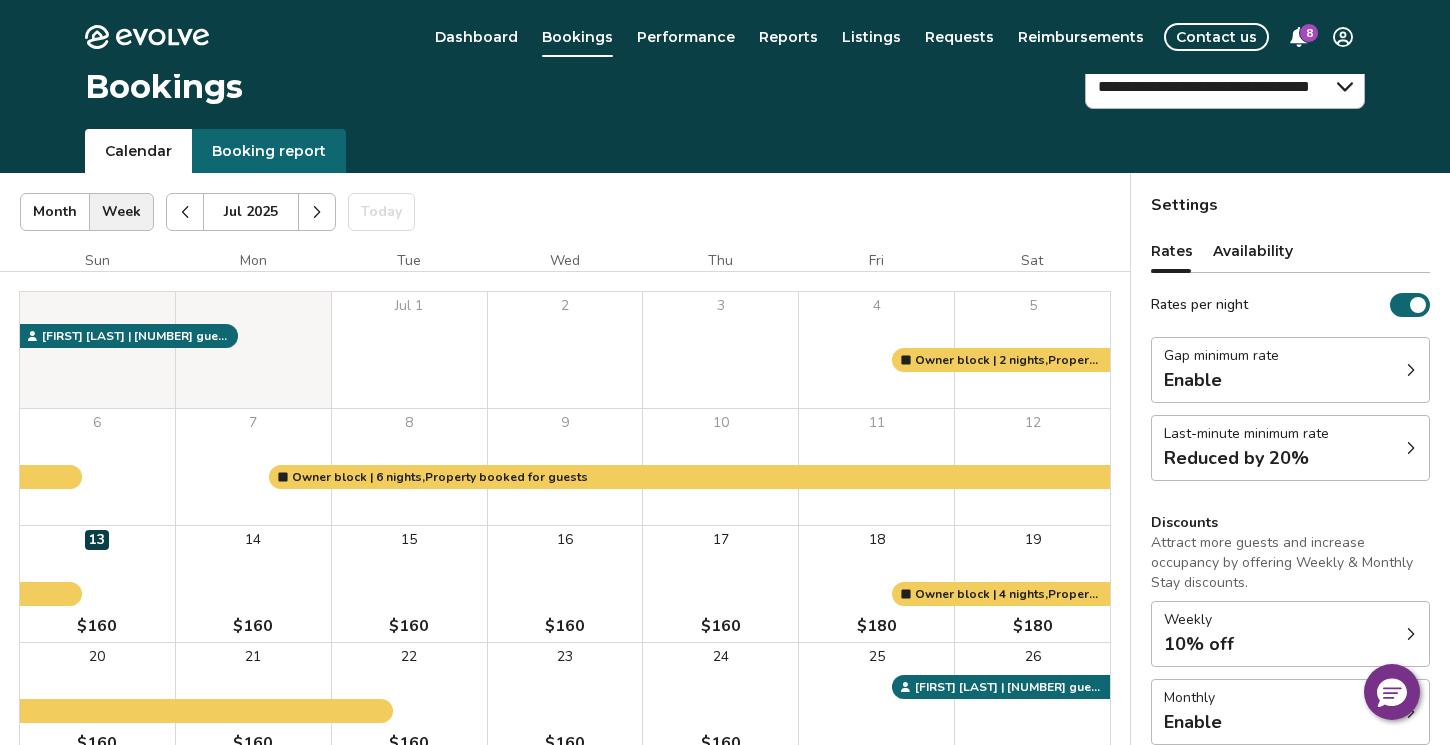 scroll, scrollTop: 0, scrollLeft: 0, axis: both 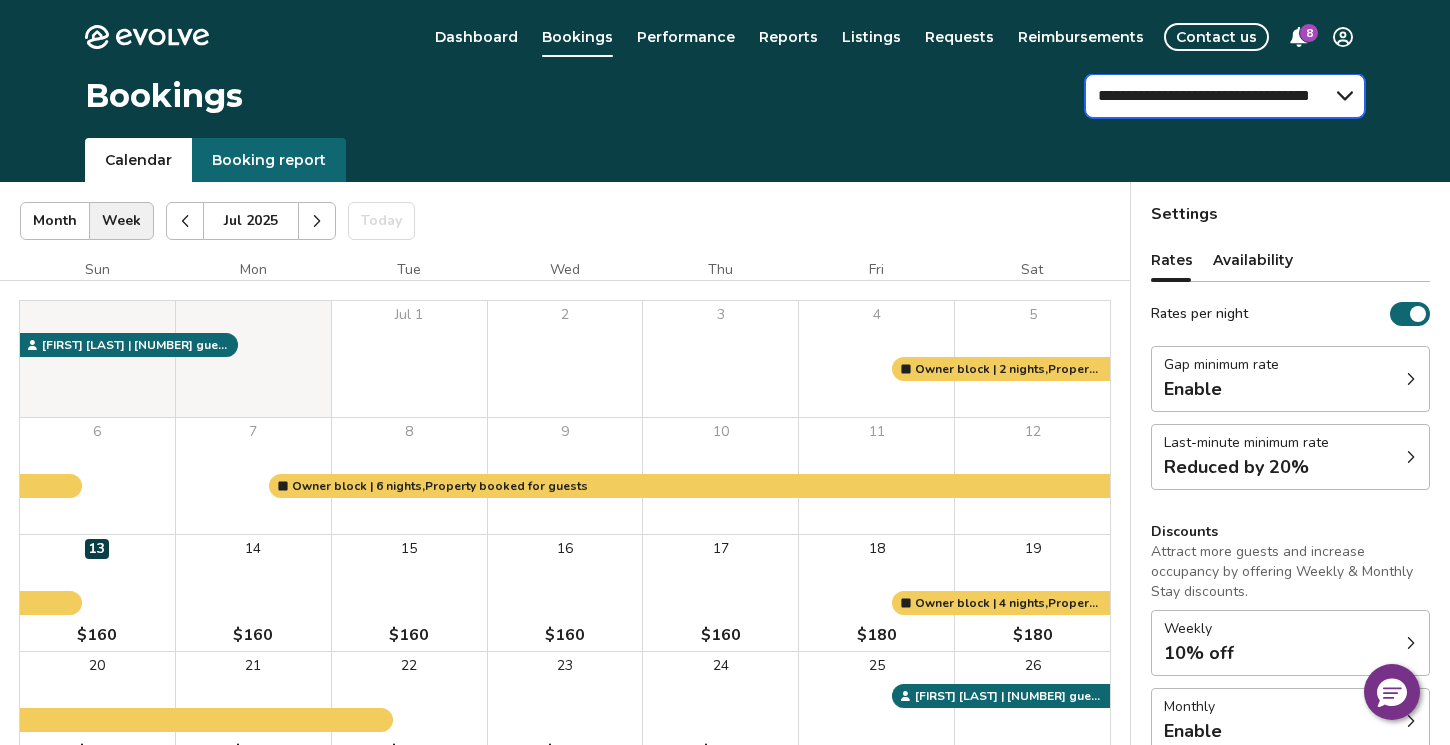 click on "**********" at bounding box center (1225, 96) 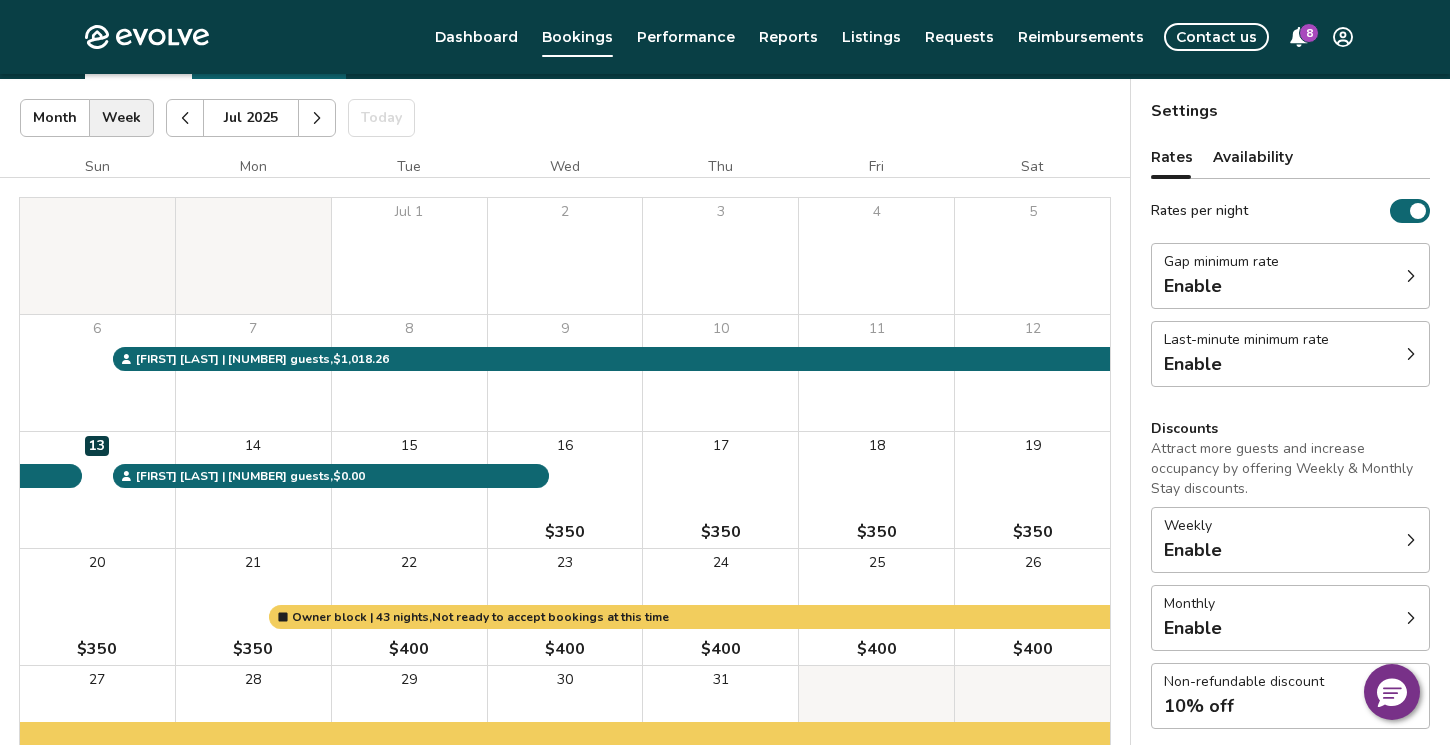 scroll, scrollTop: 0, scrollLeft: 0, axis: both 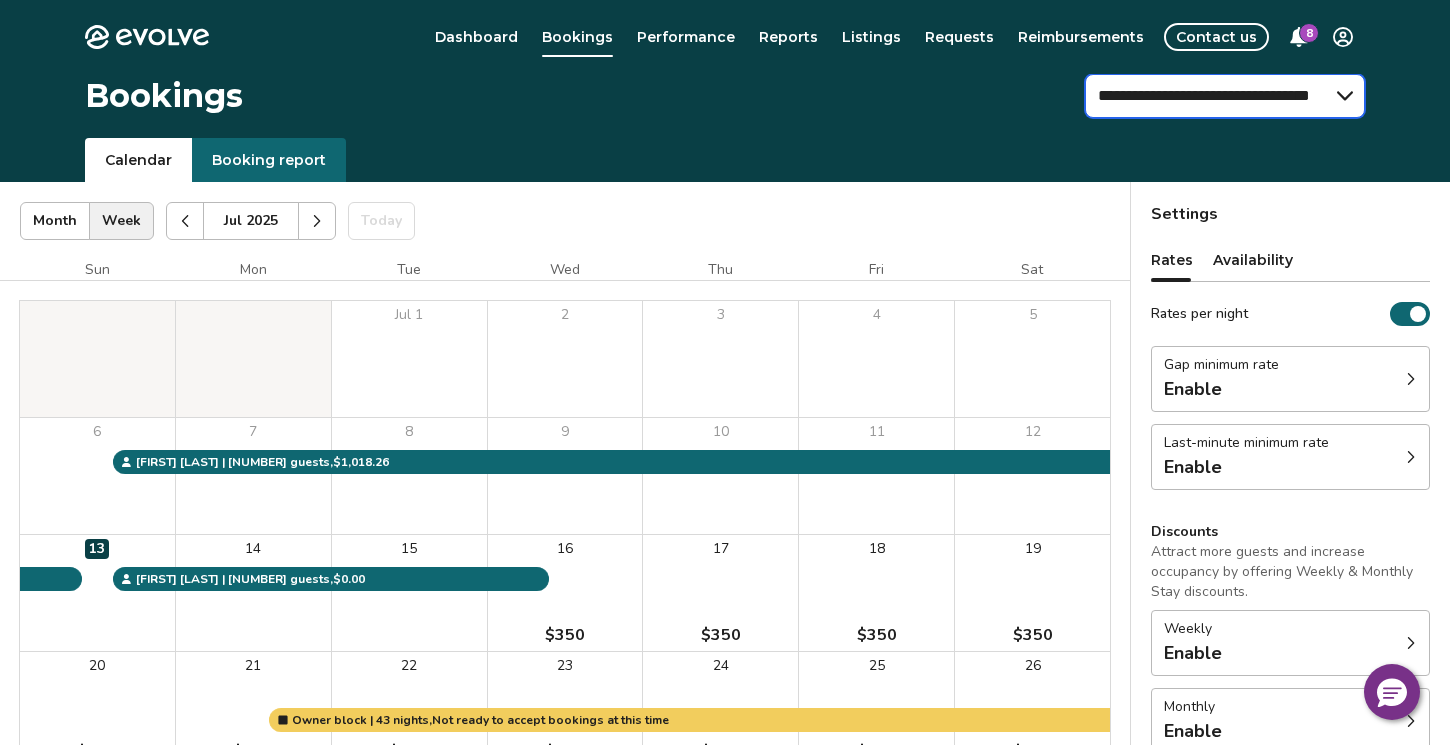 click on "**********" at bounding box center (1225, 96) 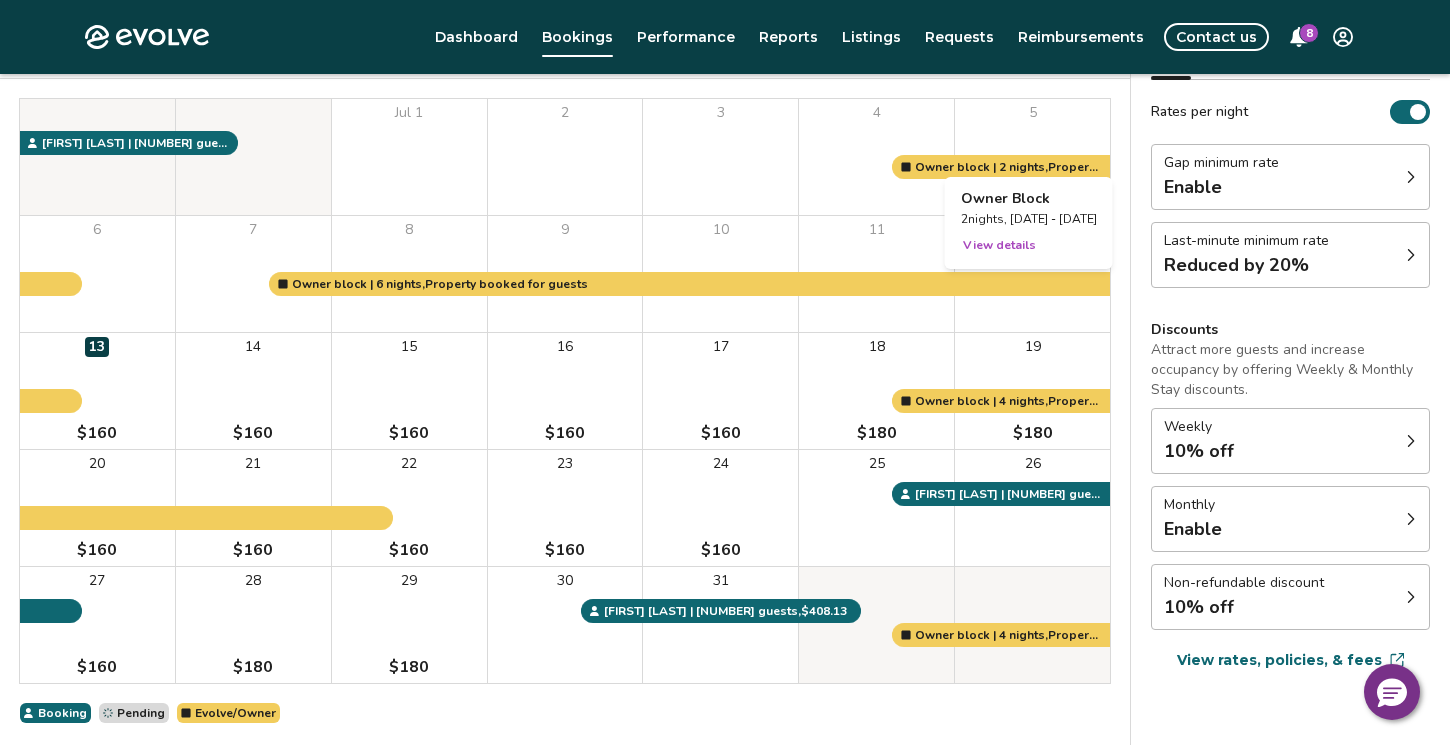 scroll, scrollTop: 209, scrollLeft: 0, axis: vertical 